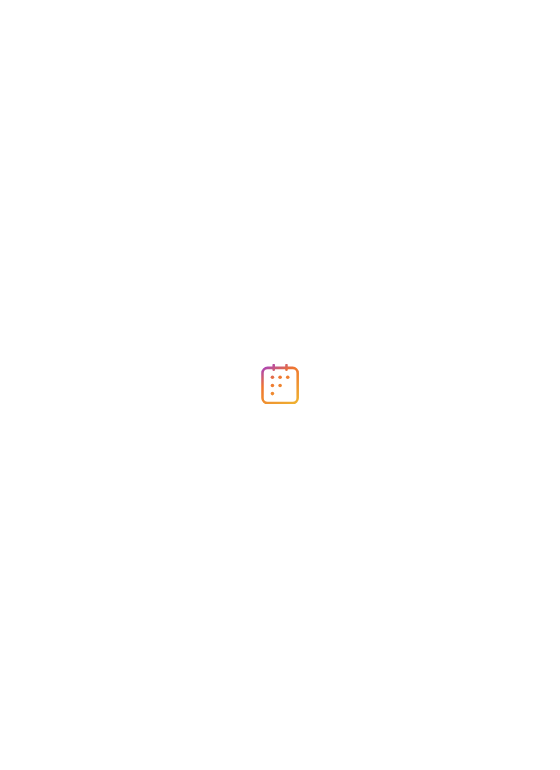 scroll, scrollTop: 0, scrollLeft: 0, axis: both 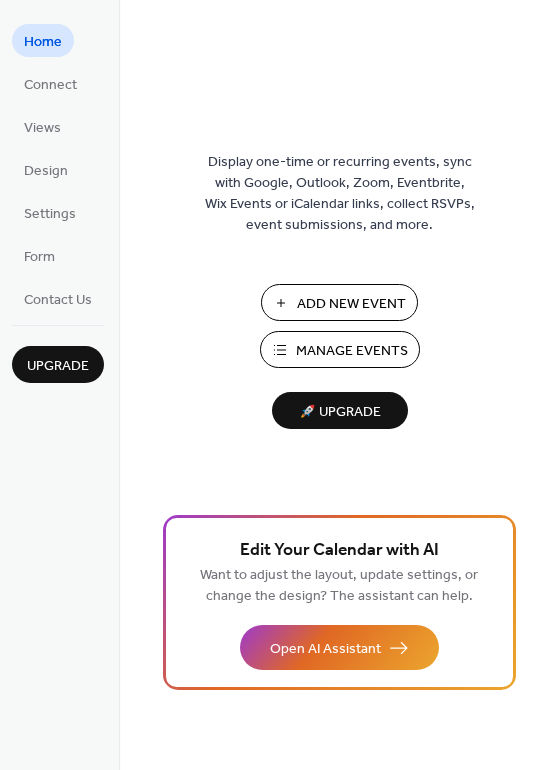 click on "Add New Event" at bounding box center (339, 302) 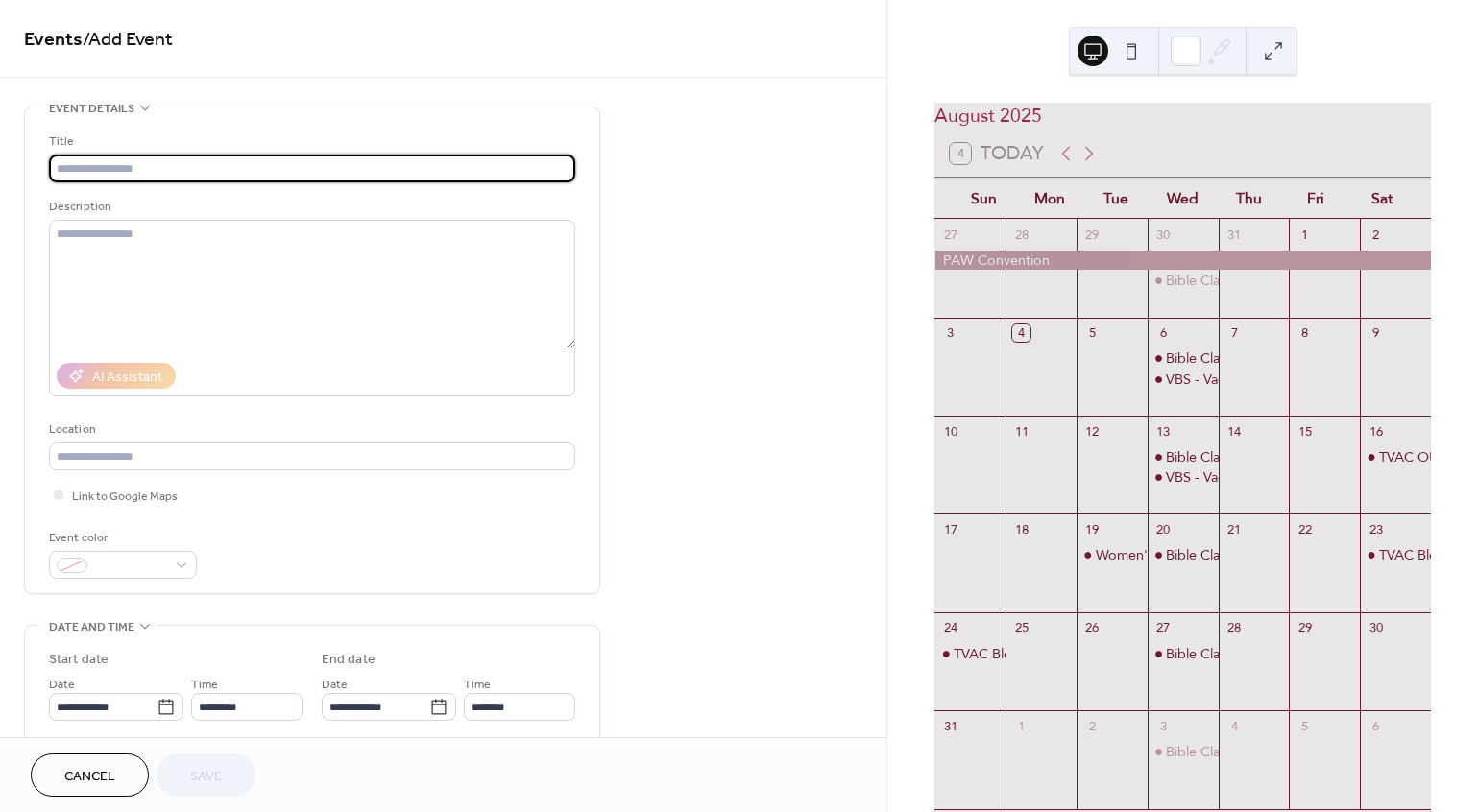 scroll, scrollTop: 0, scrollLeft: 0, axis: both 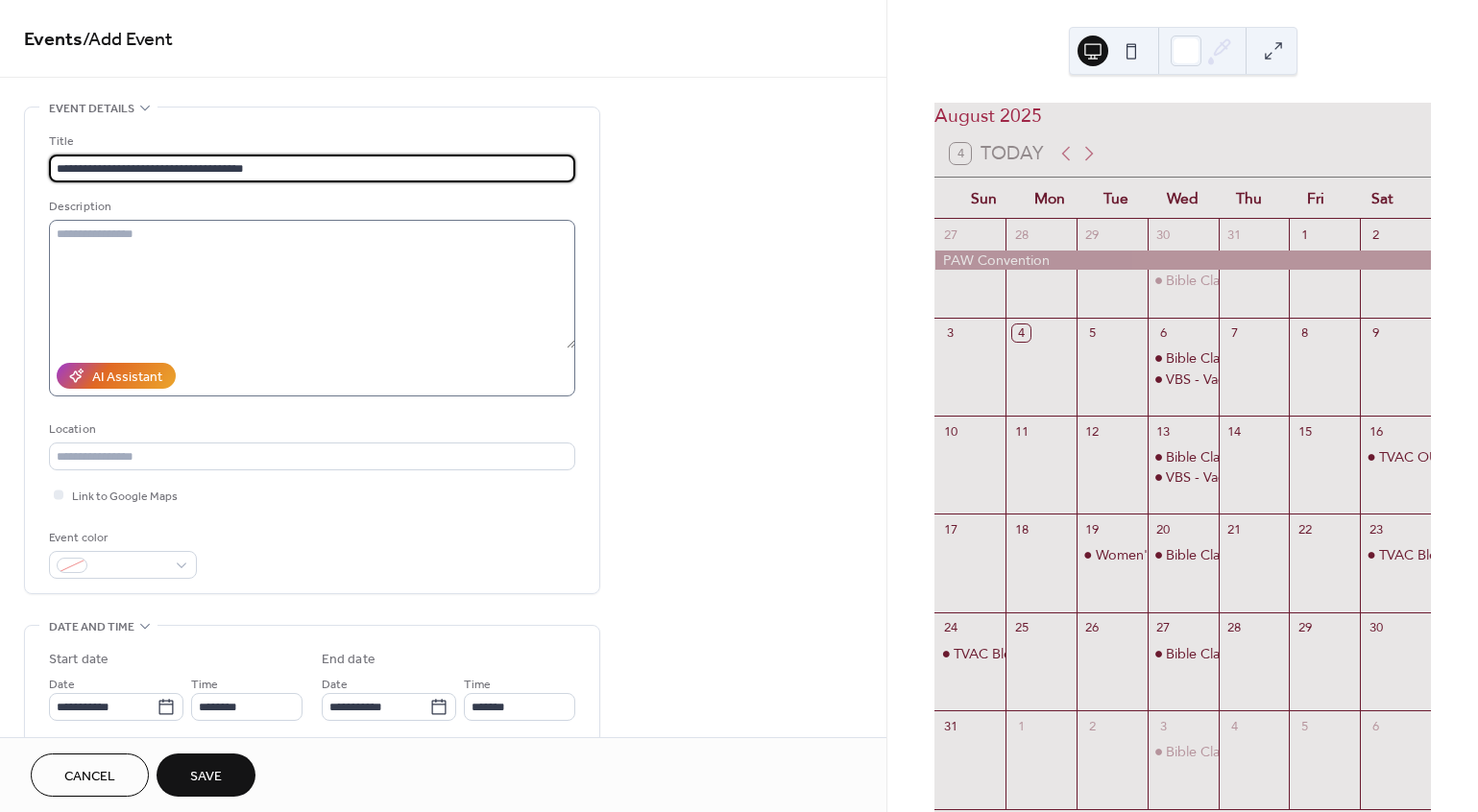 type on "**********" 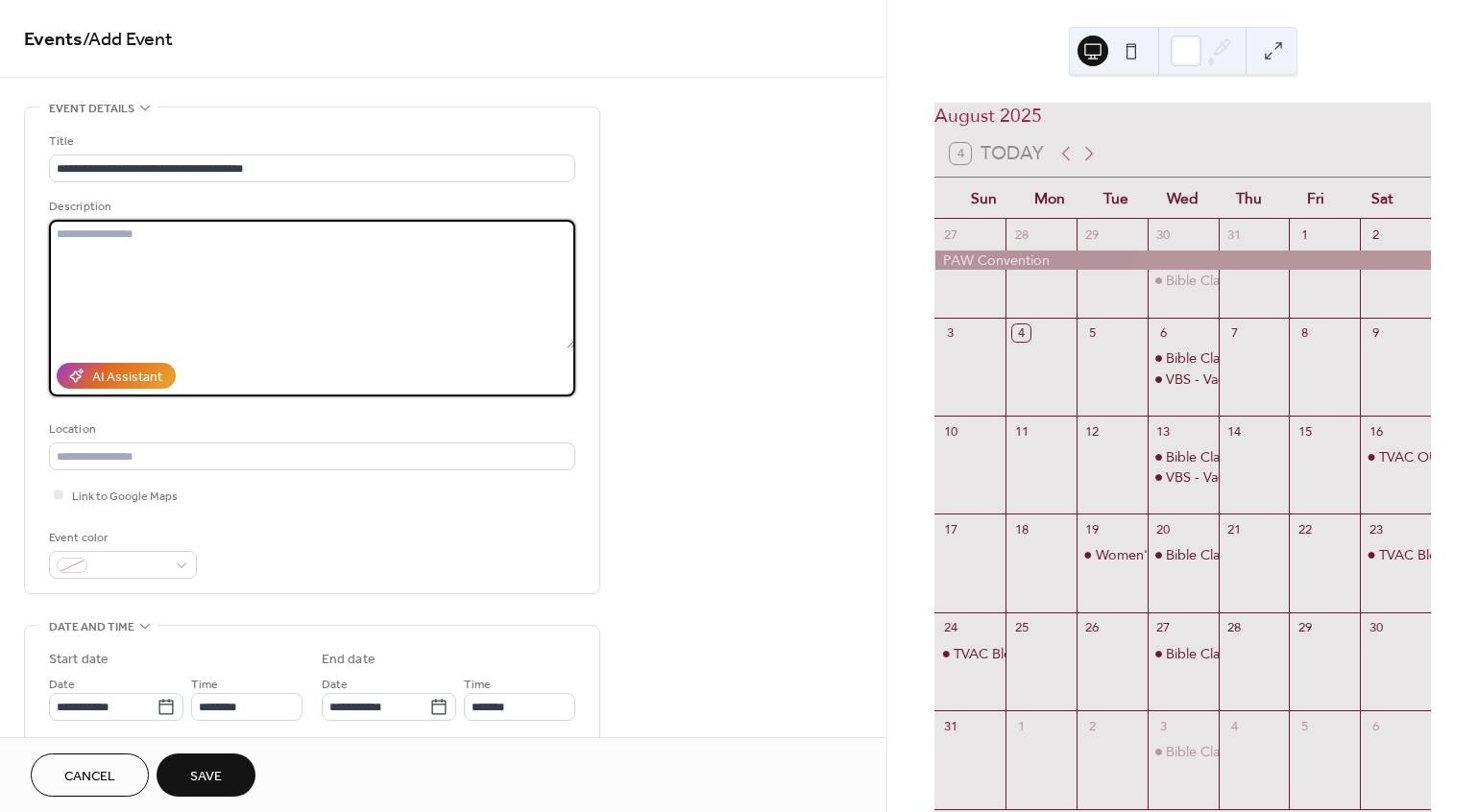 click at bounding box center (312, 284) 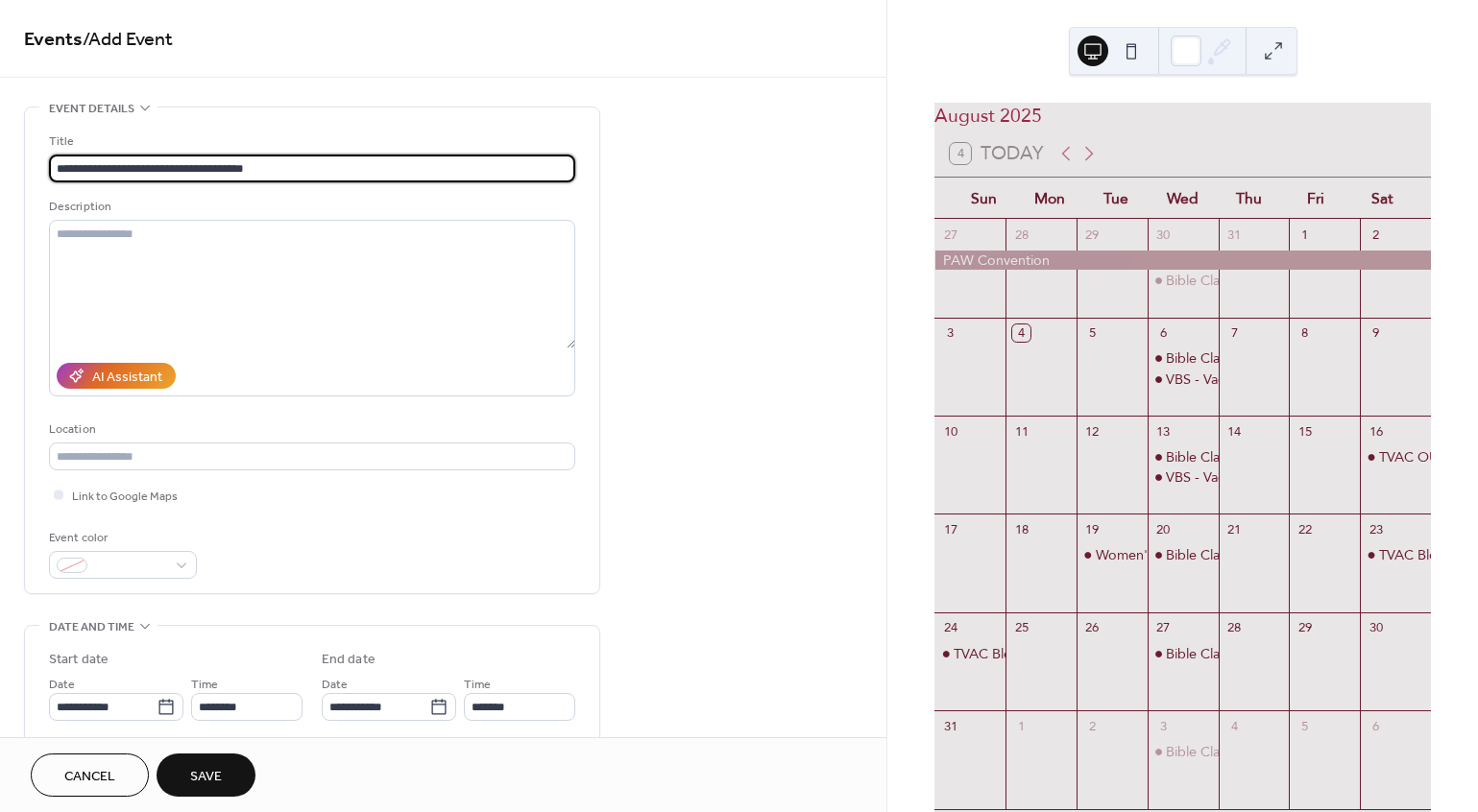 scroll, scrollTop: 1, scrollLeft: 0, axis: vertical 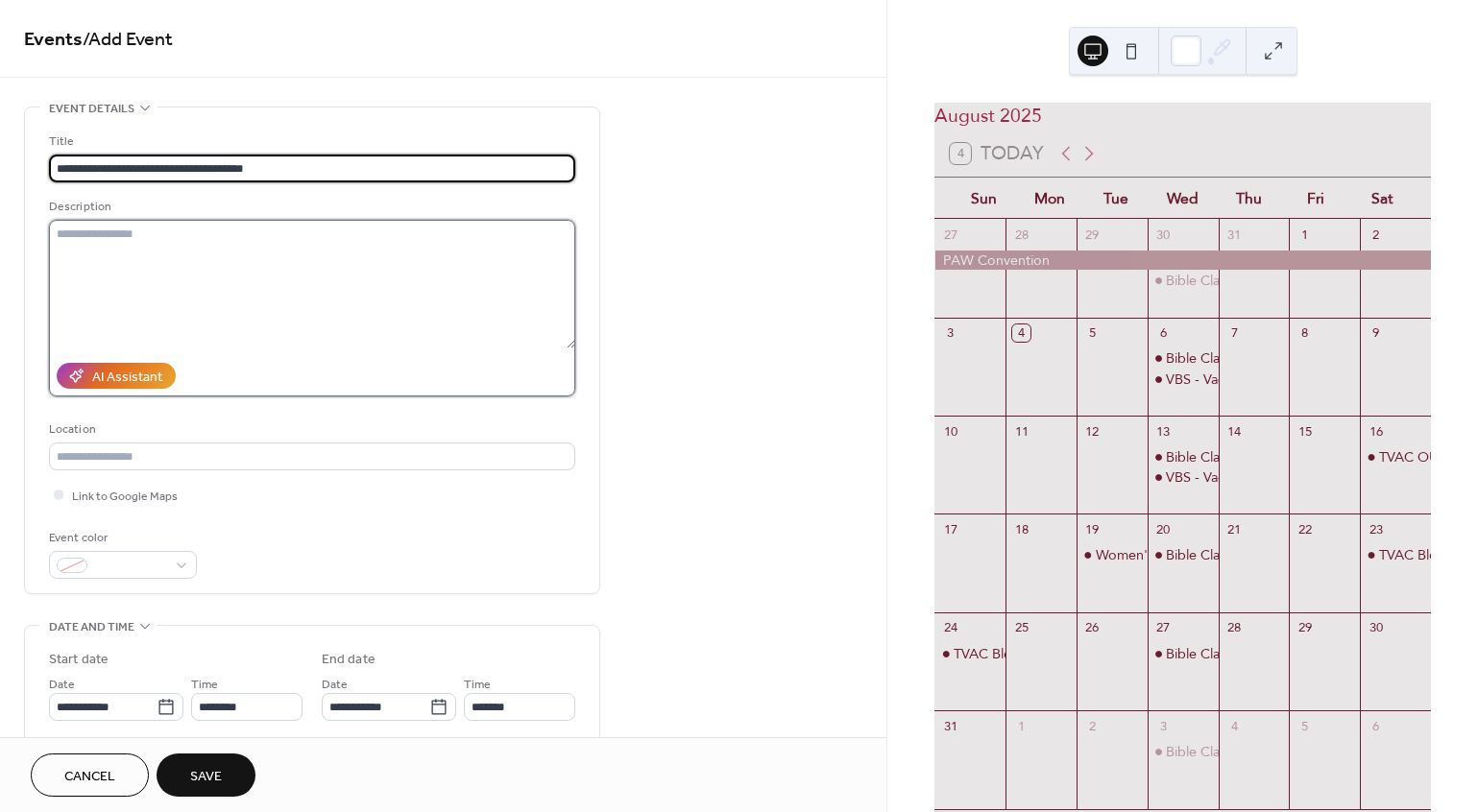 click at bounding box center [312, 284] 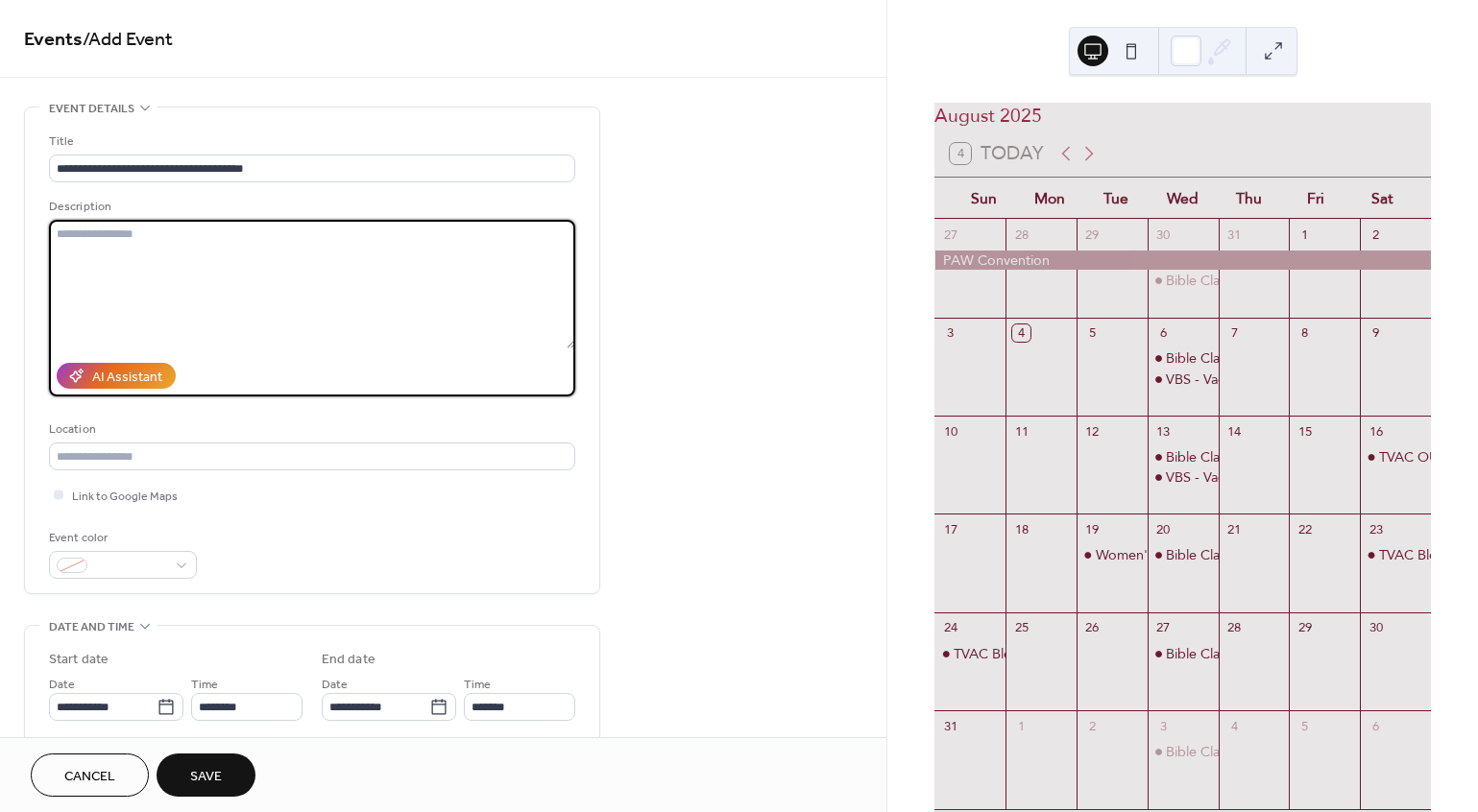 paste on "**********" 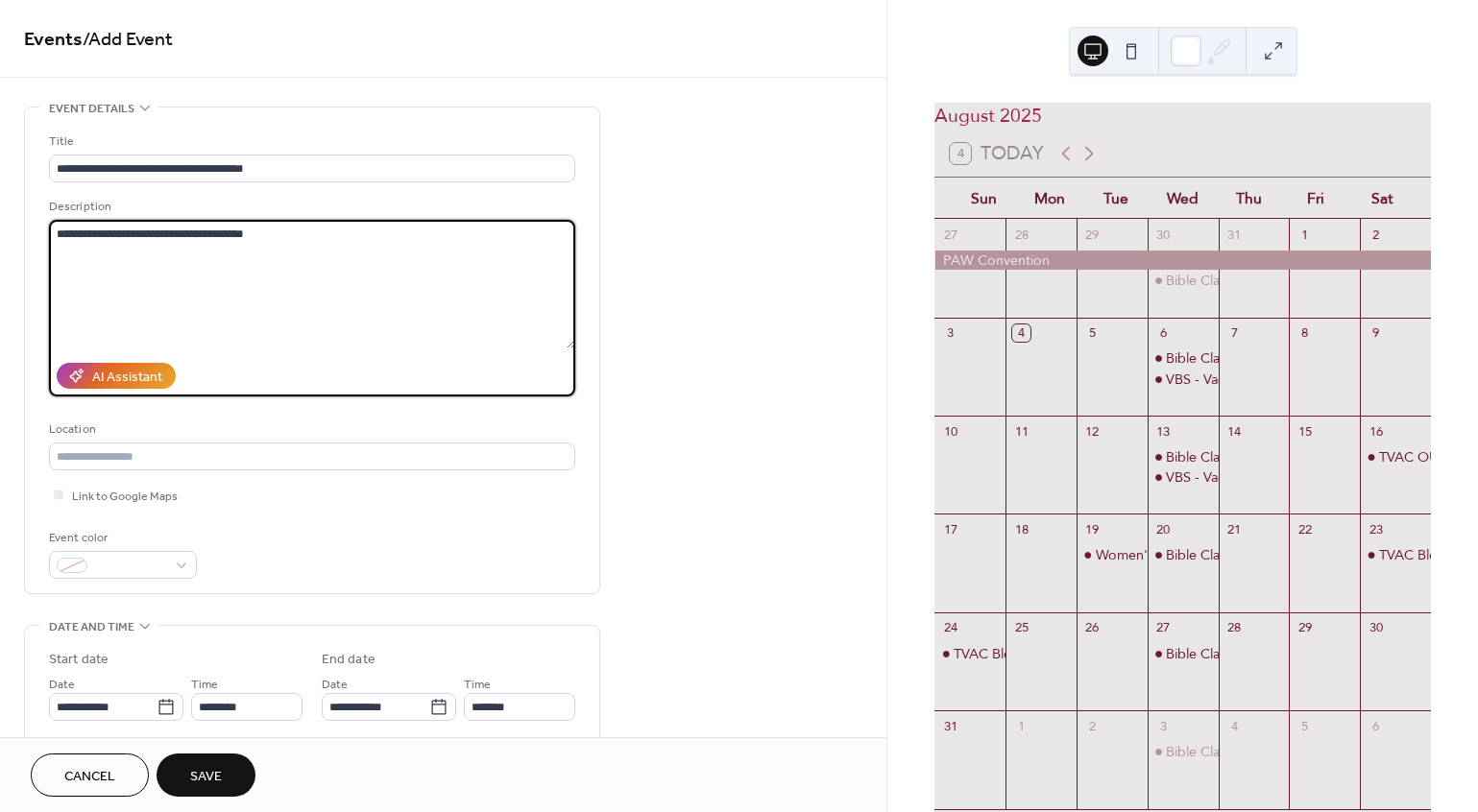 click on "**********" at bounding box center [312, 284] 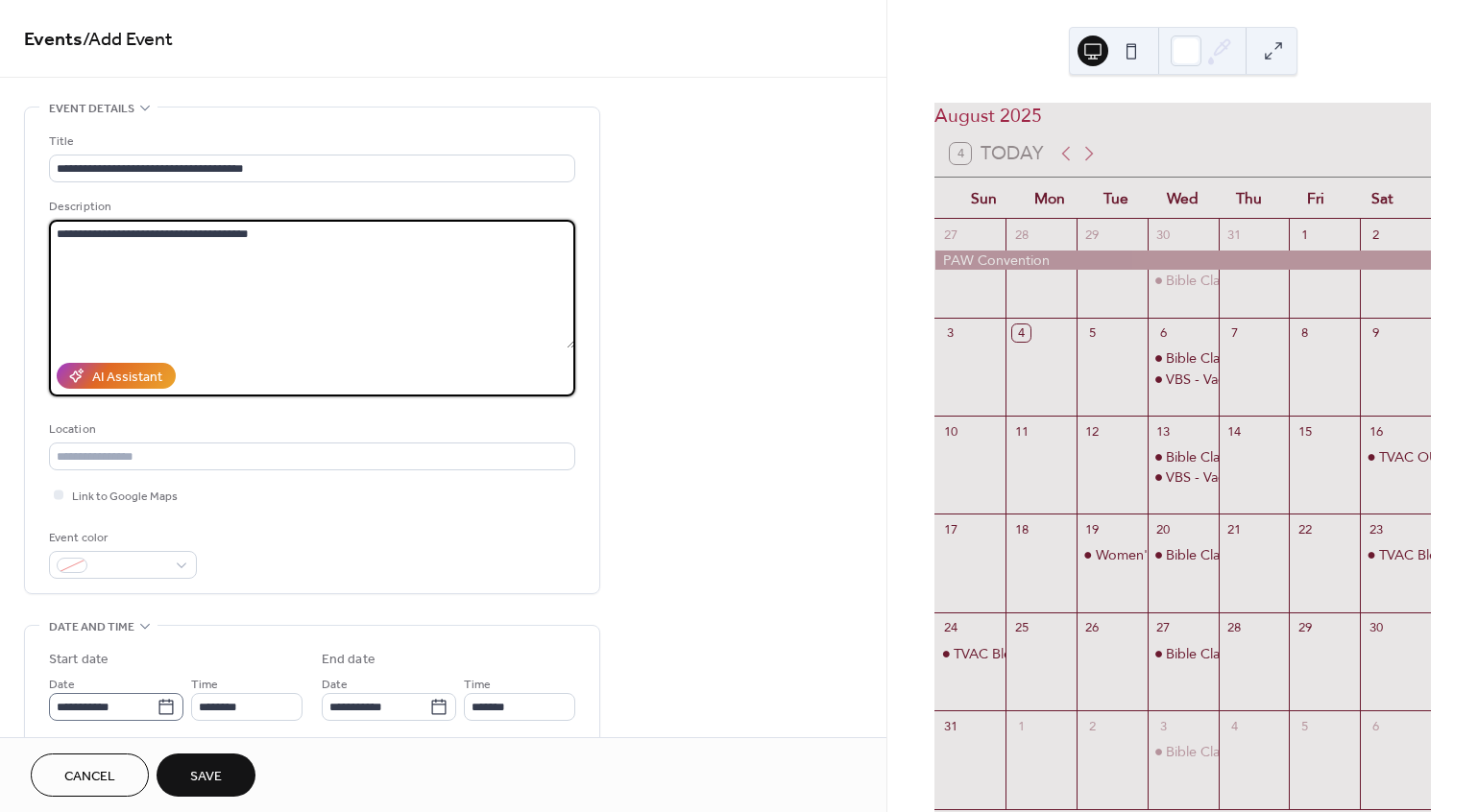 type on "**********" 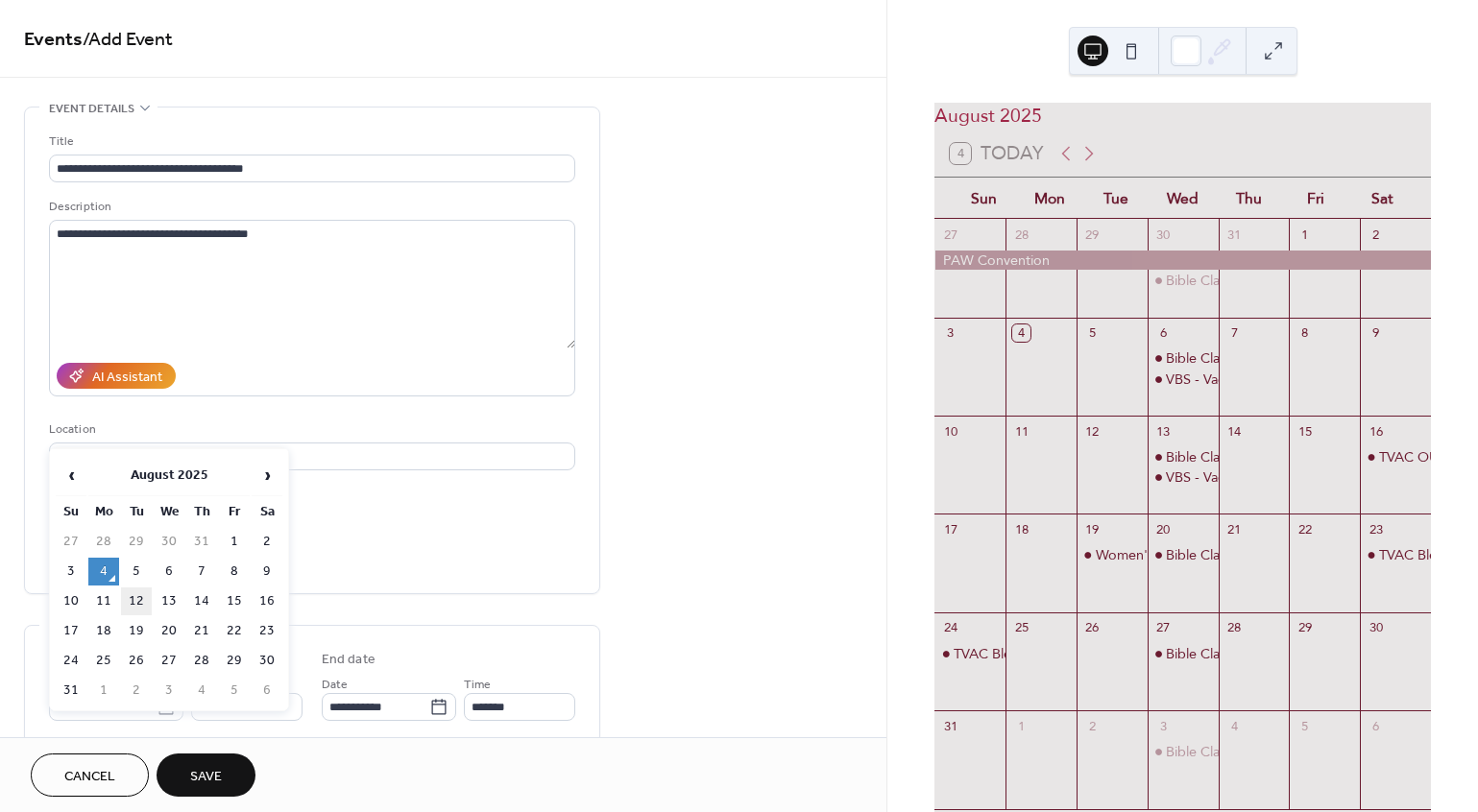 click on "12" at bounding box center [136, 601] 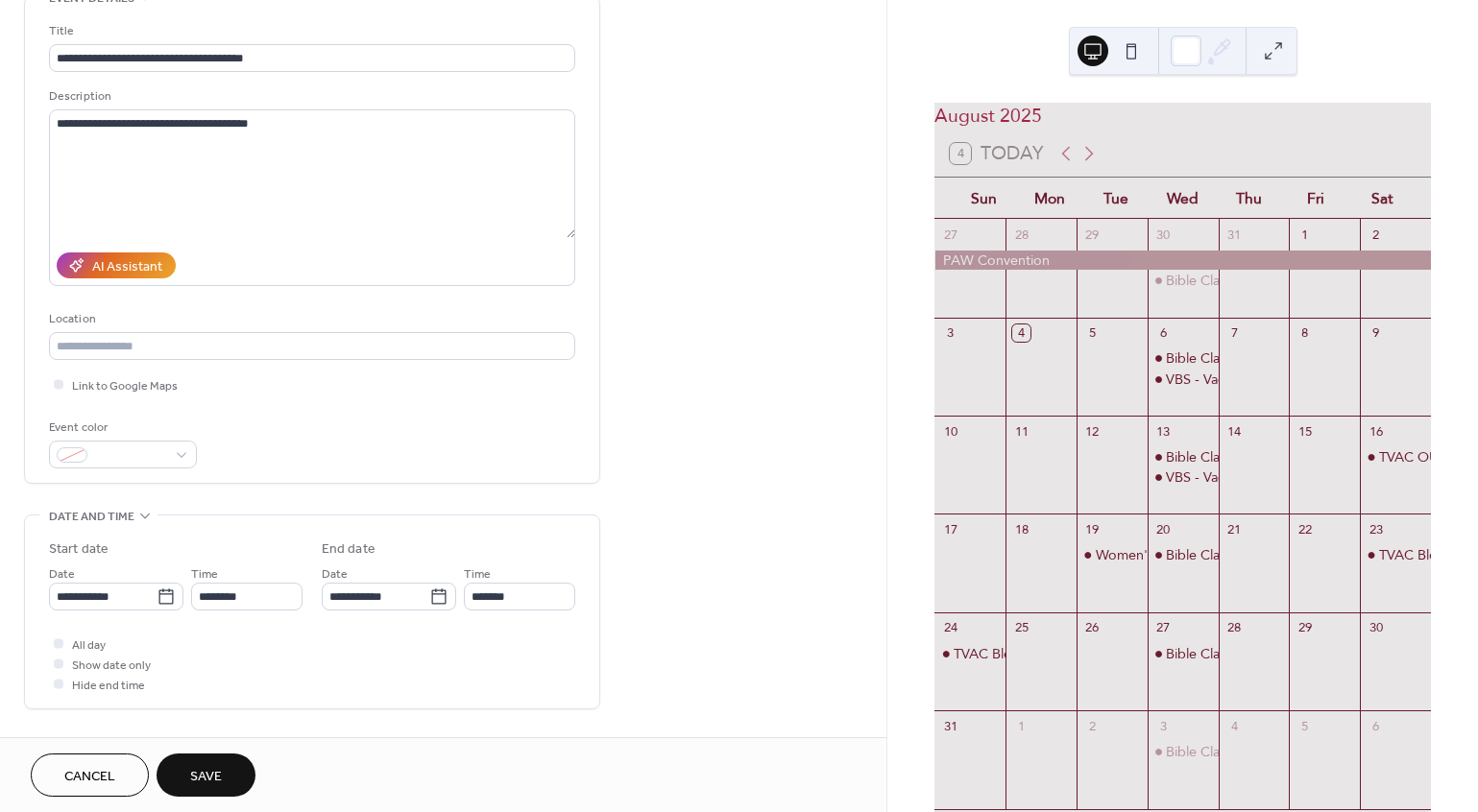 scroll, scrollTop: 115, scrollLeft: 0, axis: vertical 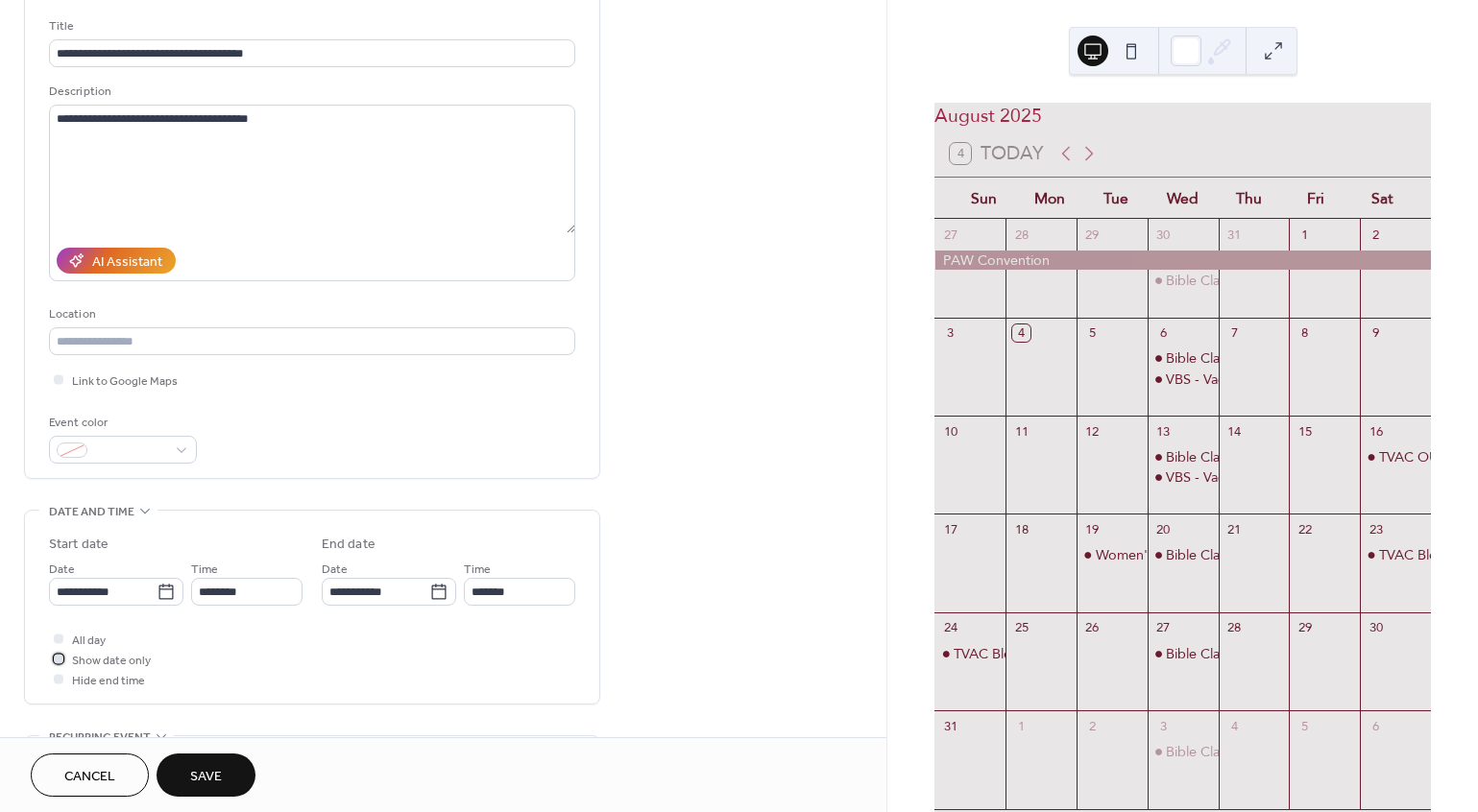click at bounding box center (59, 658) 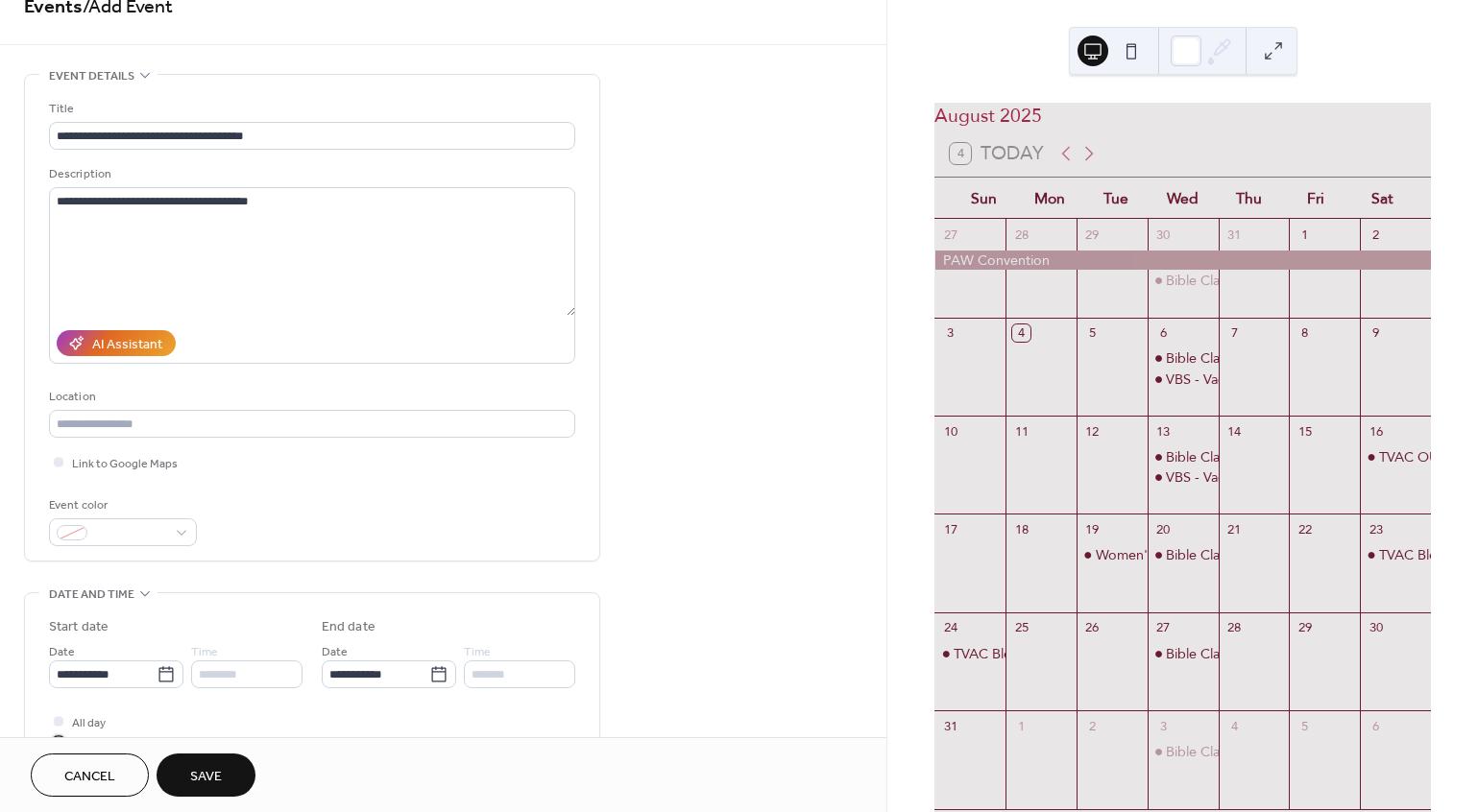 scroll, scrollTop: 0, scrollLeft: 0, axis: both 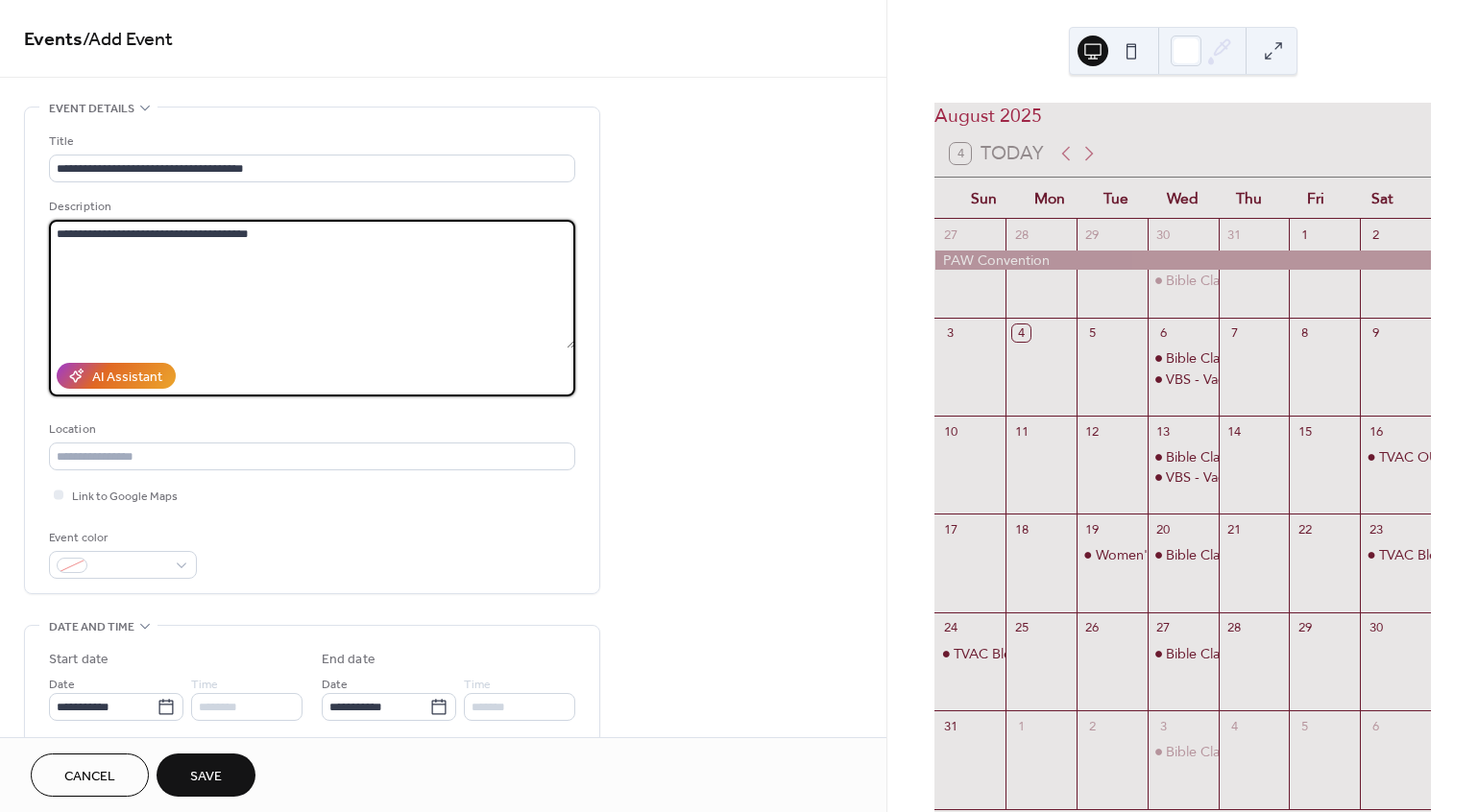 click on "**********" at bounding box center (312, 284) 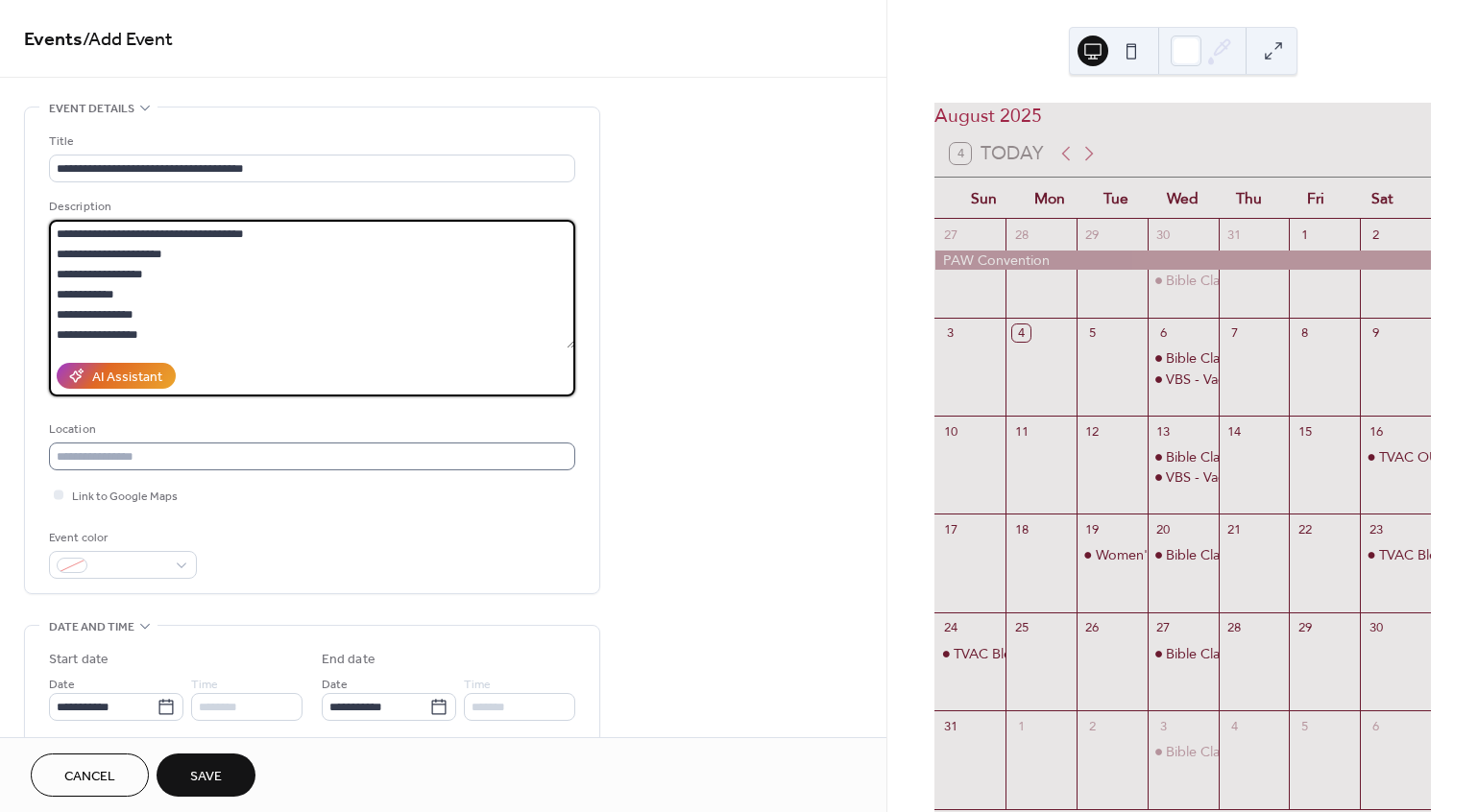 type on "**********" 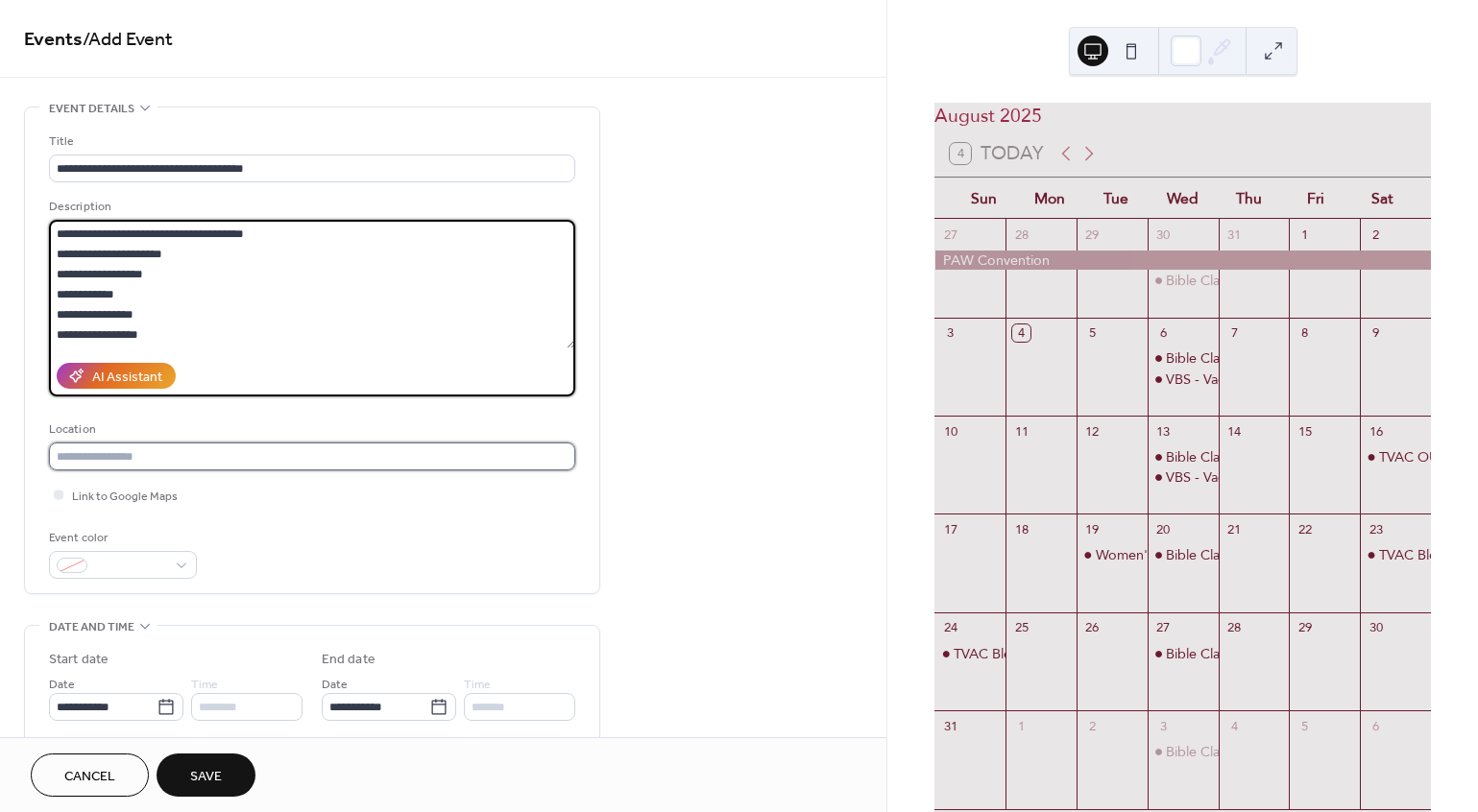 click at bounding box center [312, 456] 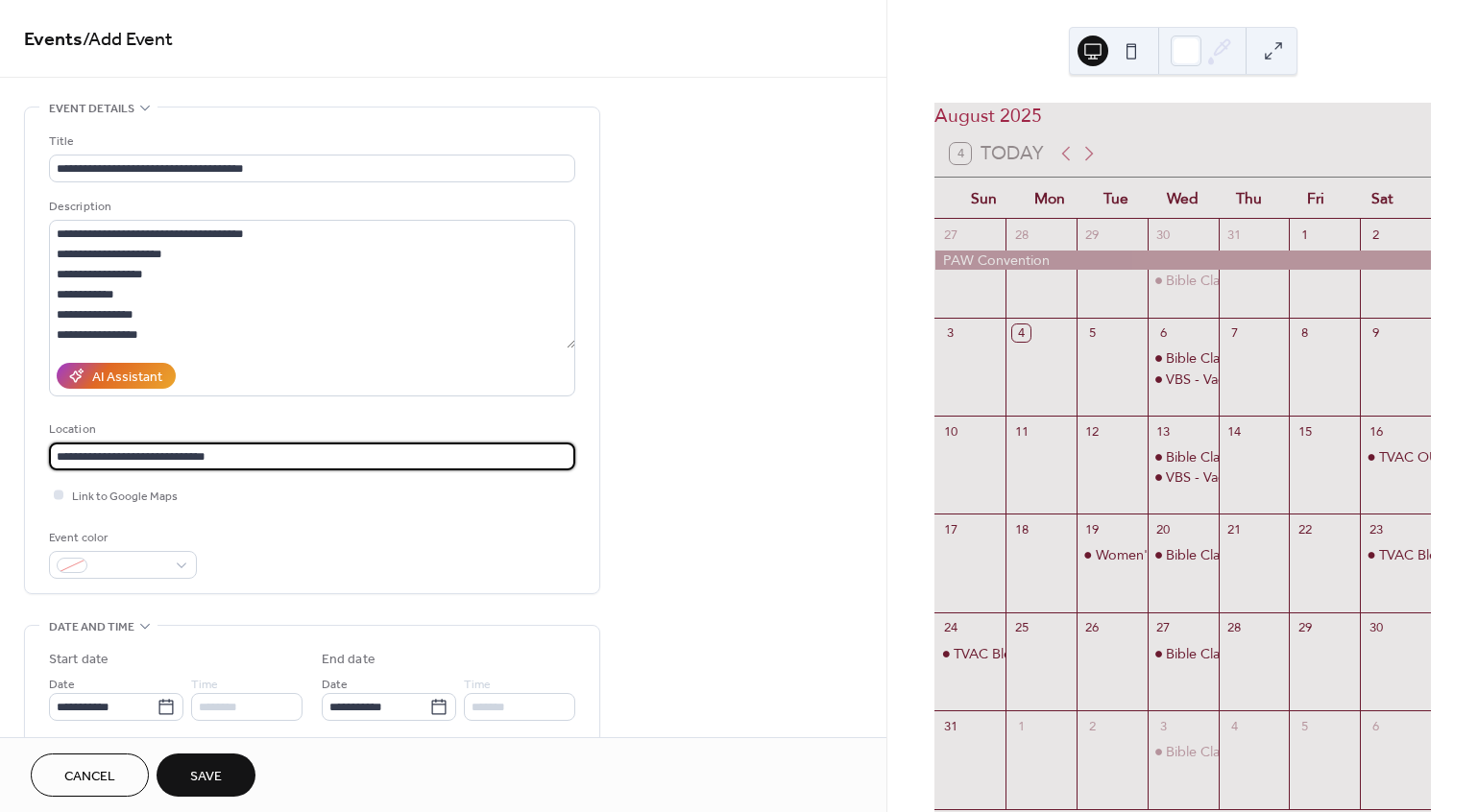 type on "**********" 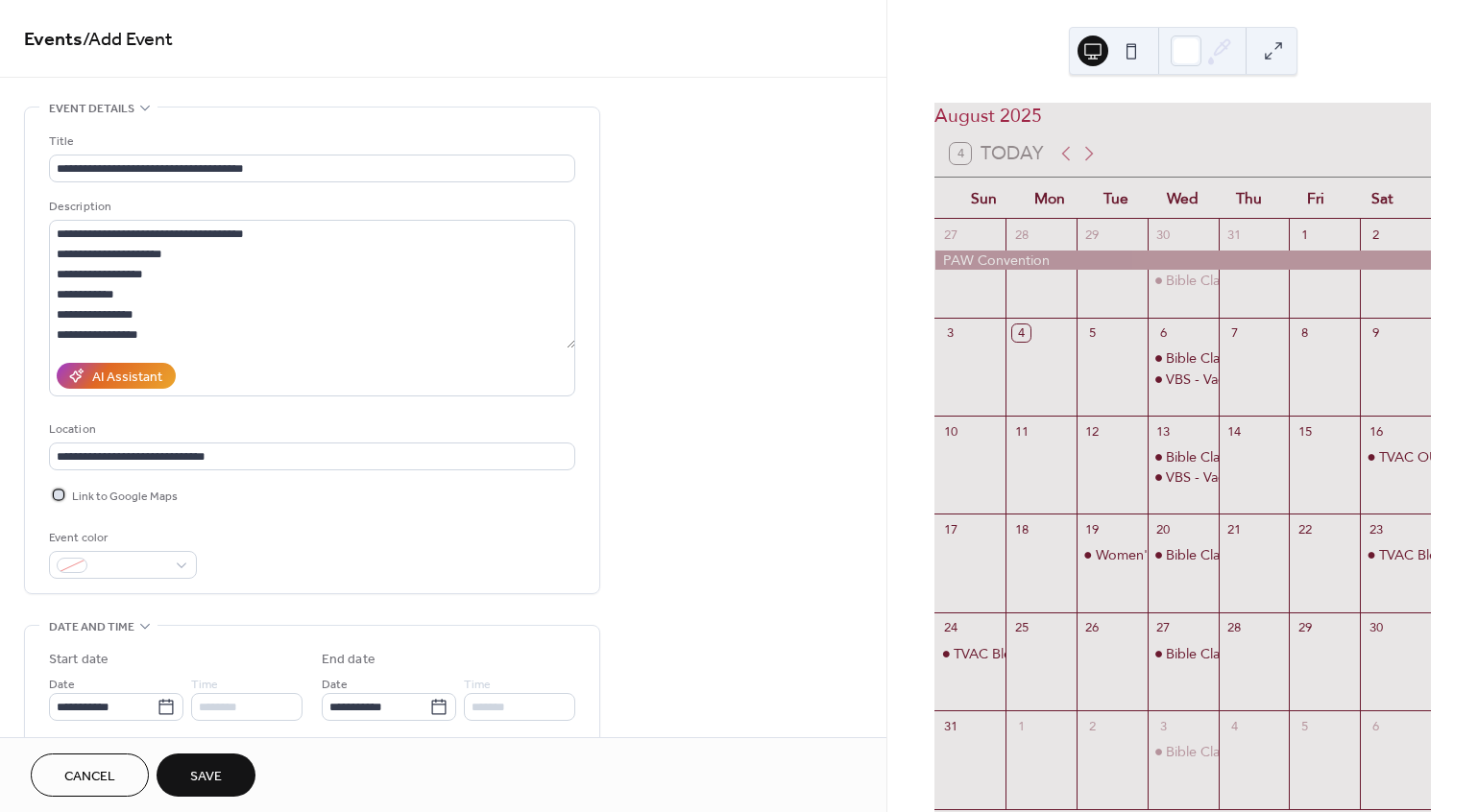 click on "Link to Google Maps" at bounding box center [125, 496] 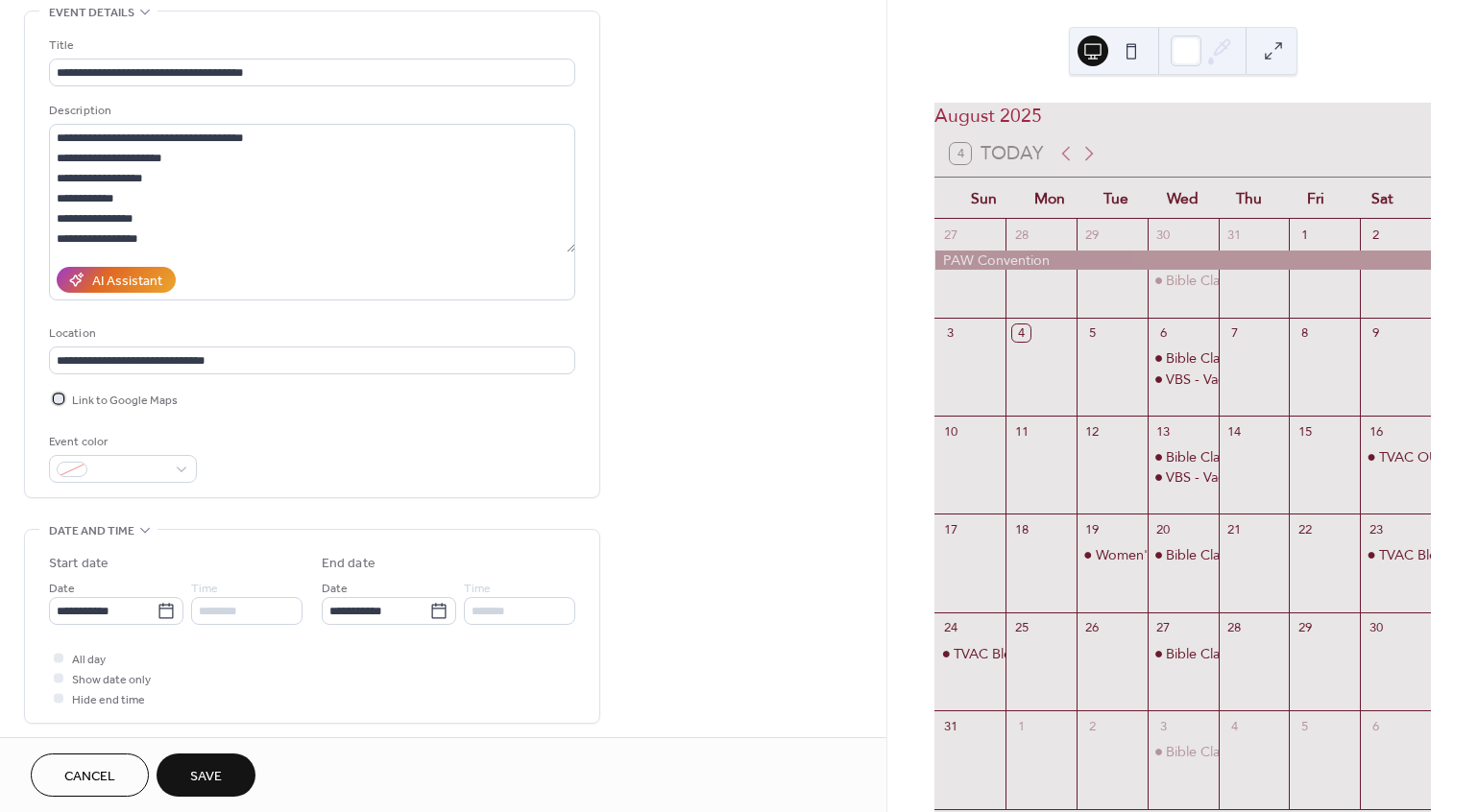 scroll, scrollTop: 100, scrollLeft: 0, axis: vertical 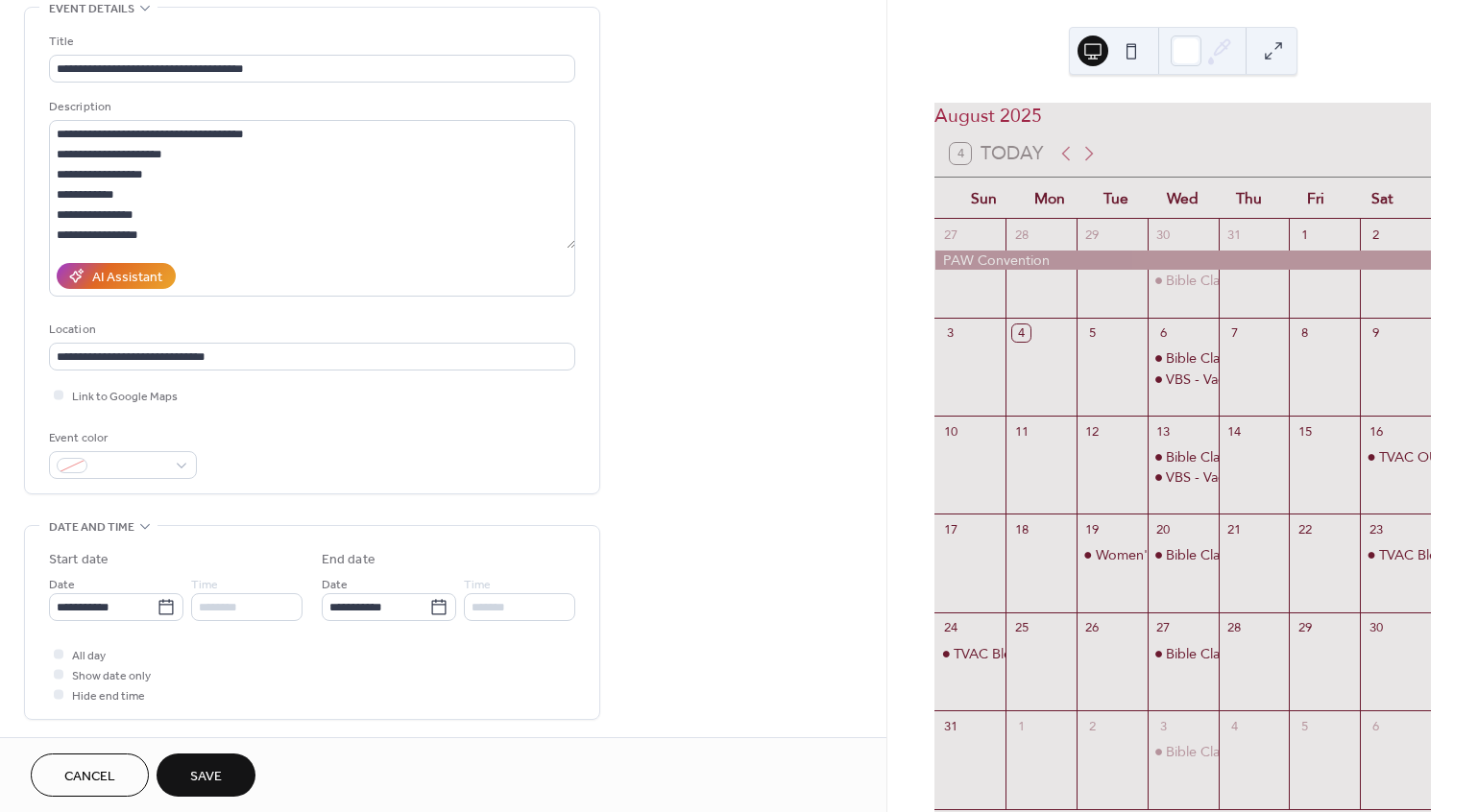 click on "Save" at bounding box center [206, 776] 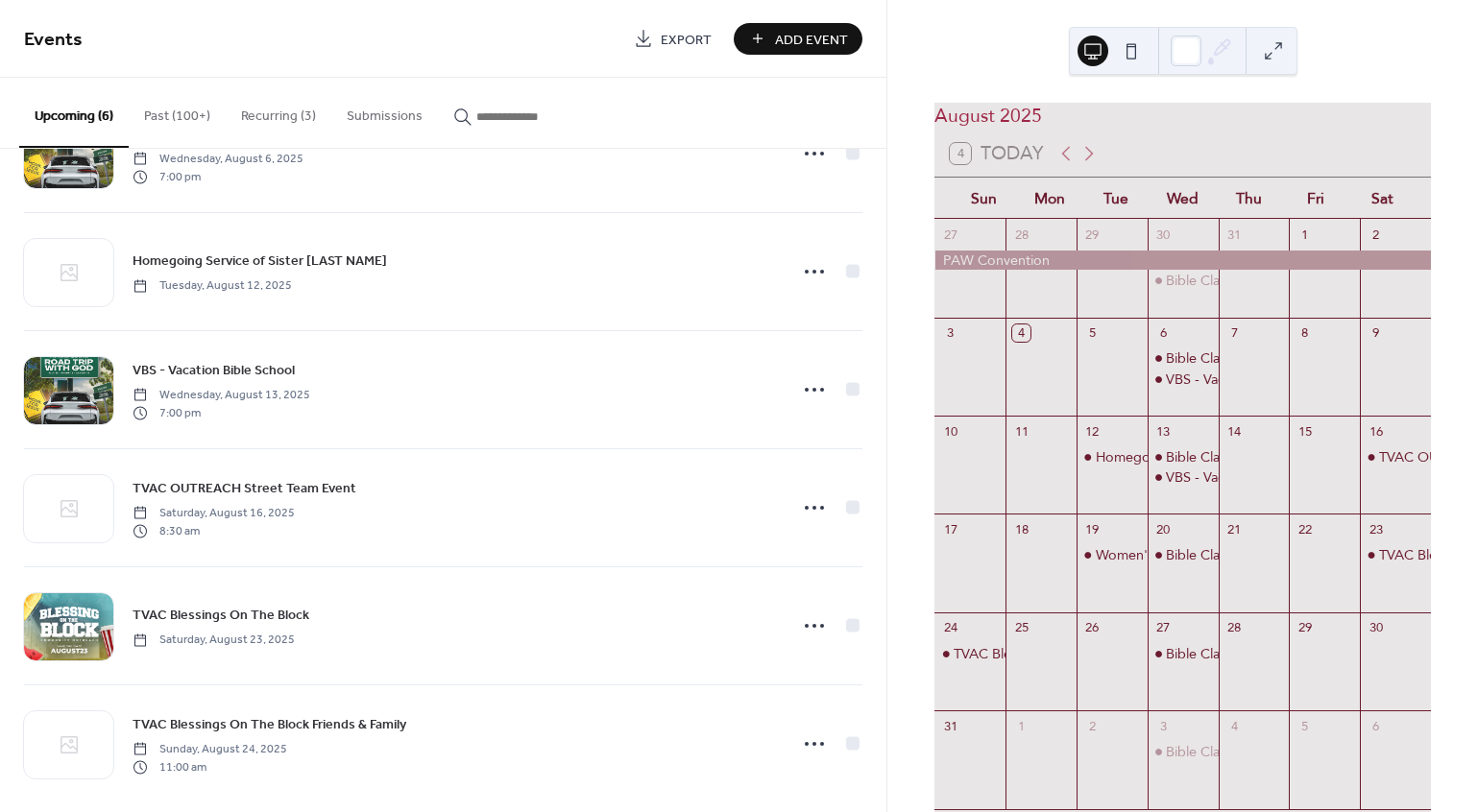 scroll, scrollTop: 76, scrollLeft: 0, axis: vertical 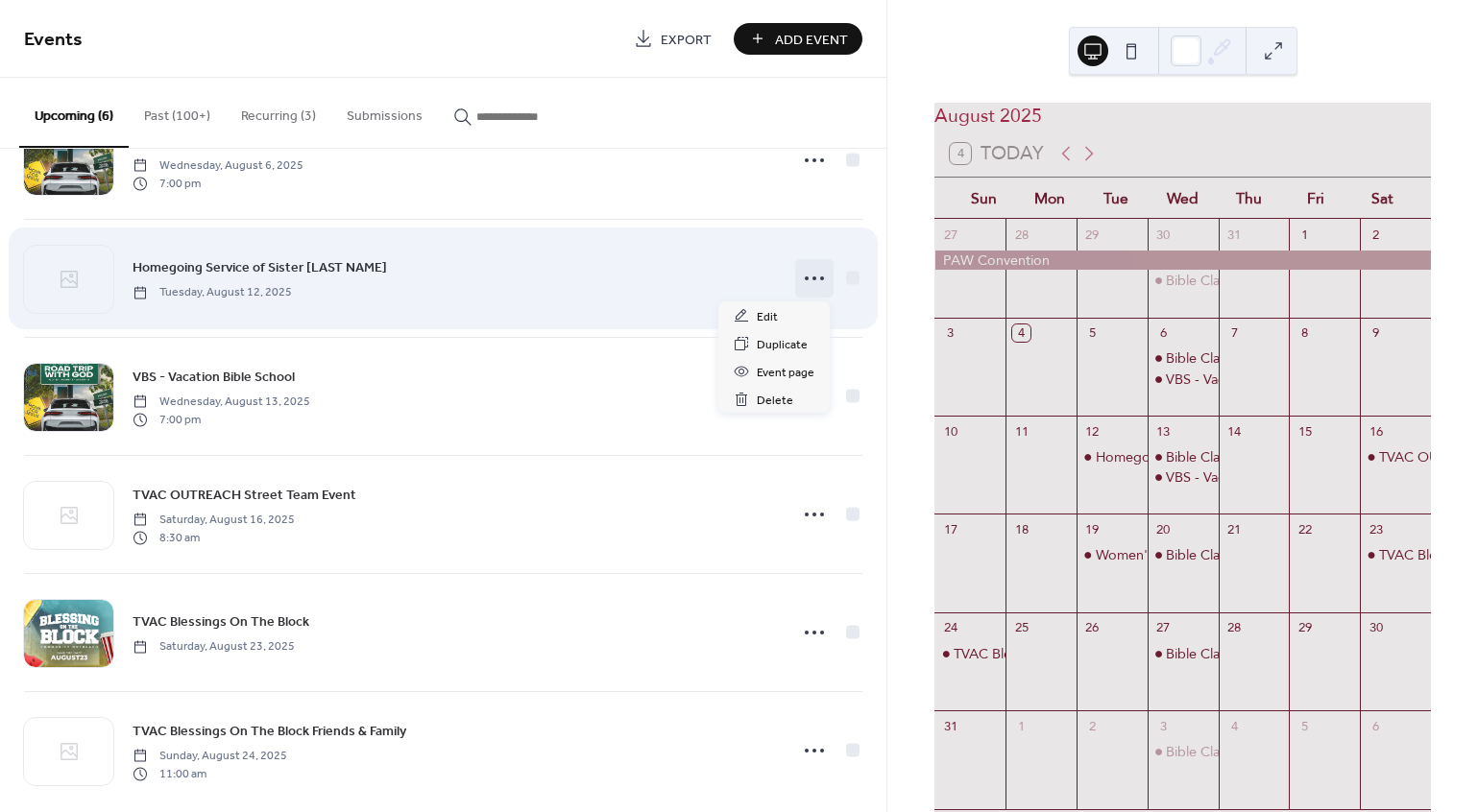 click 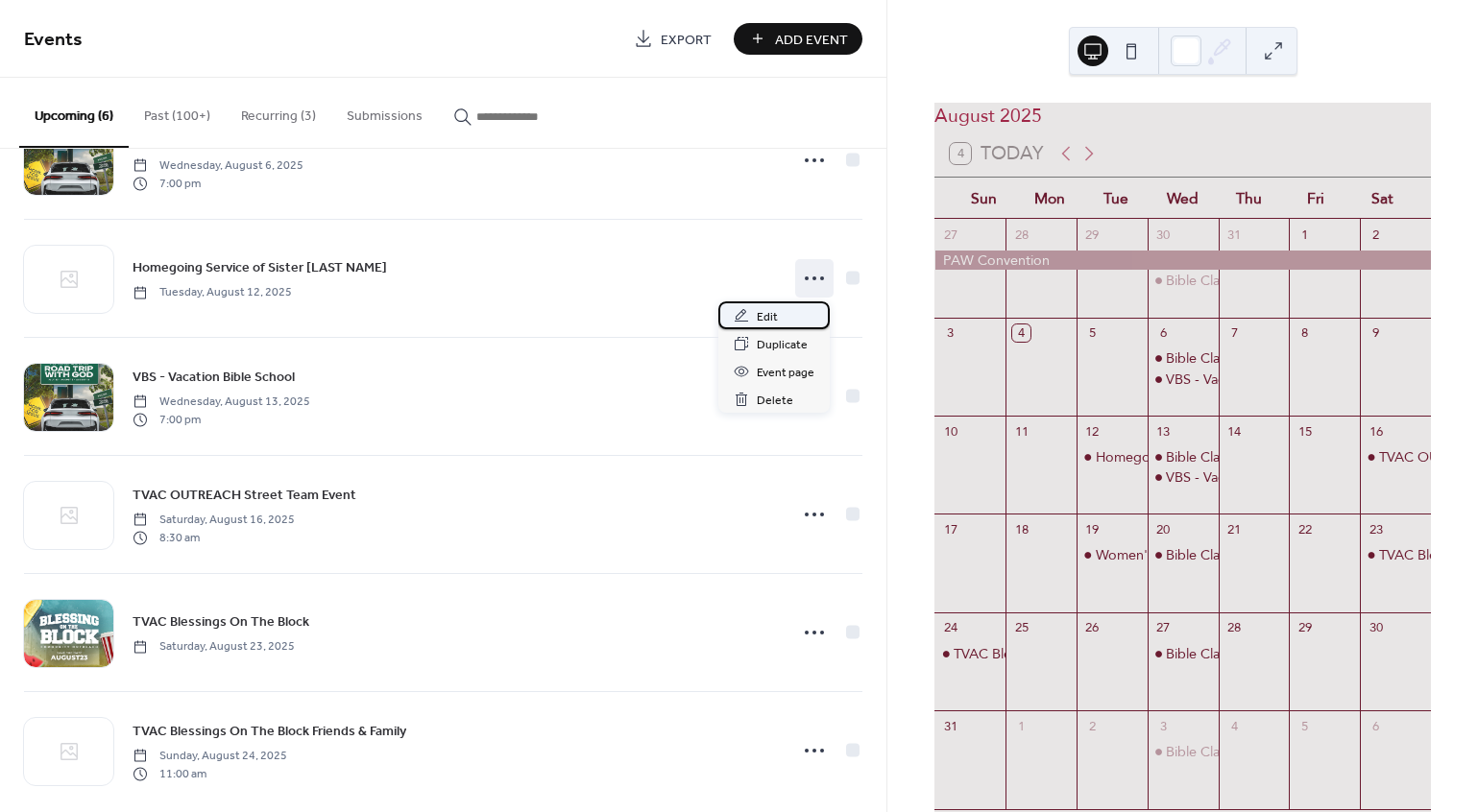 click on "Edit" at bounding box center [767, 317] 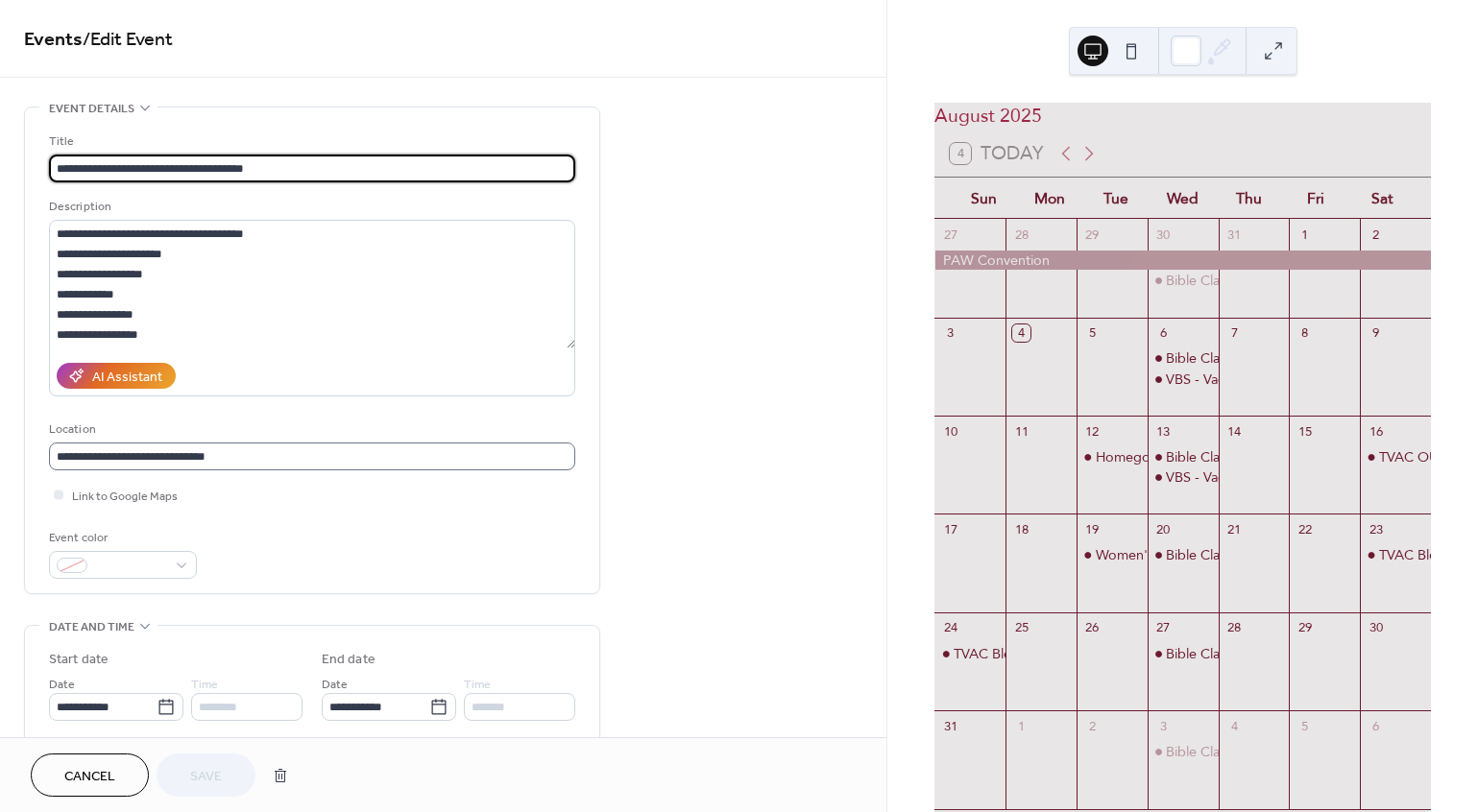 scroll, scrollTop: 1, scrollLeft: 0, axis: vertical 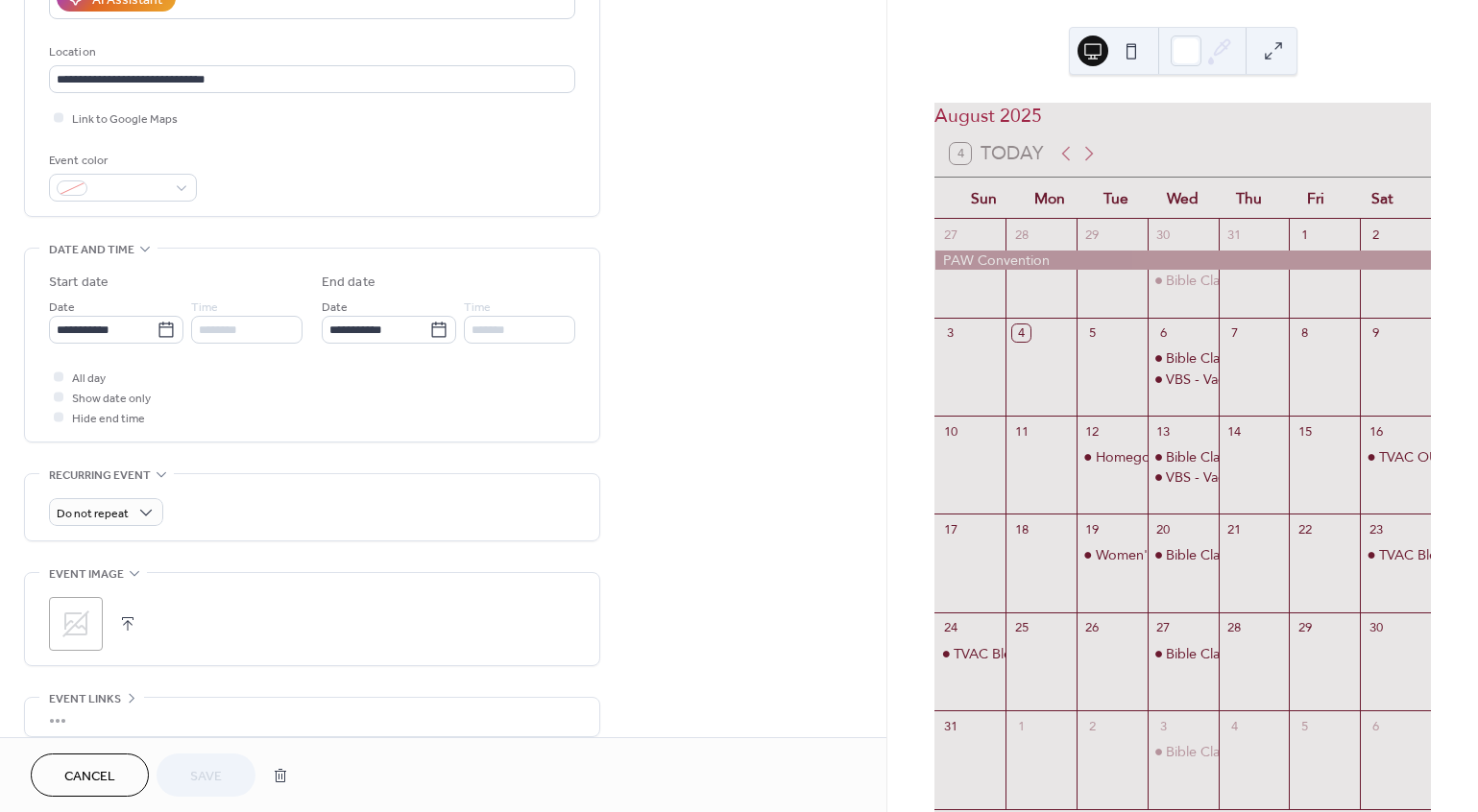 click 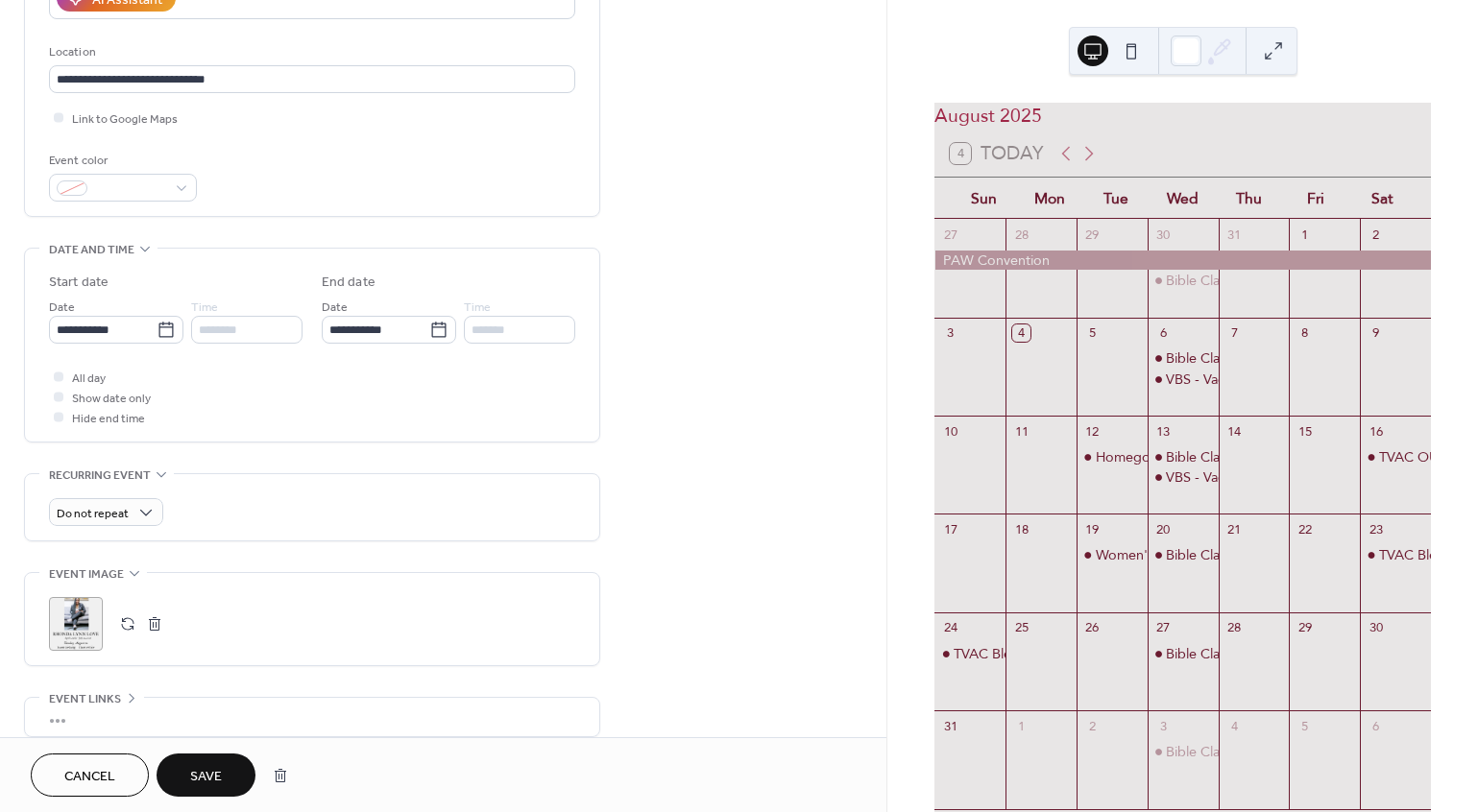 click on "Save" at bounding box center [206, 776] 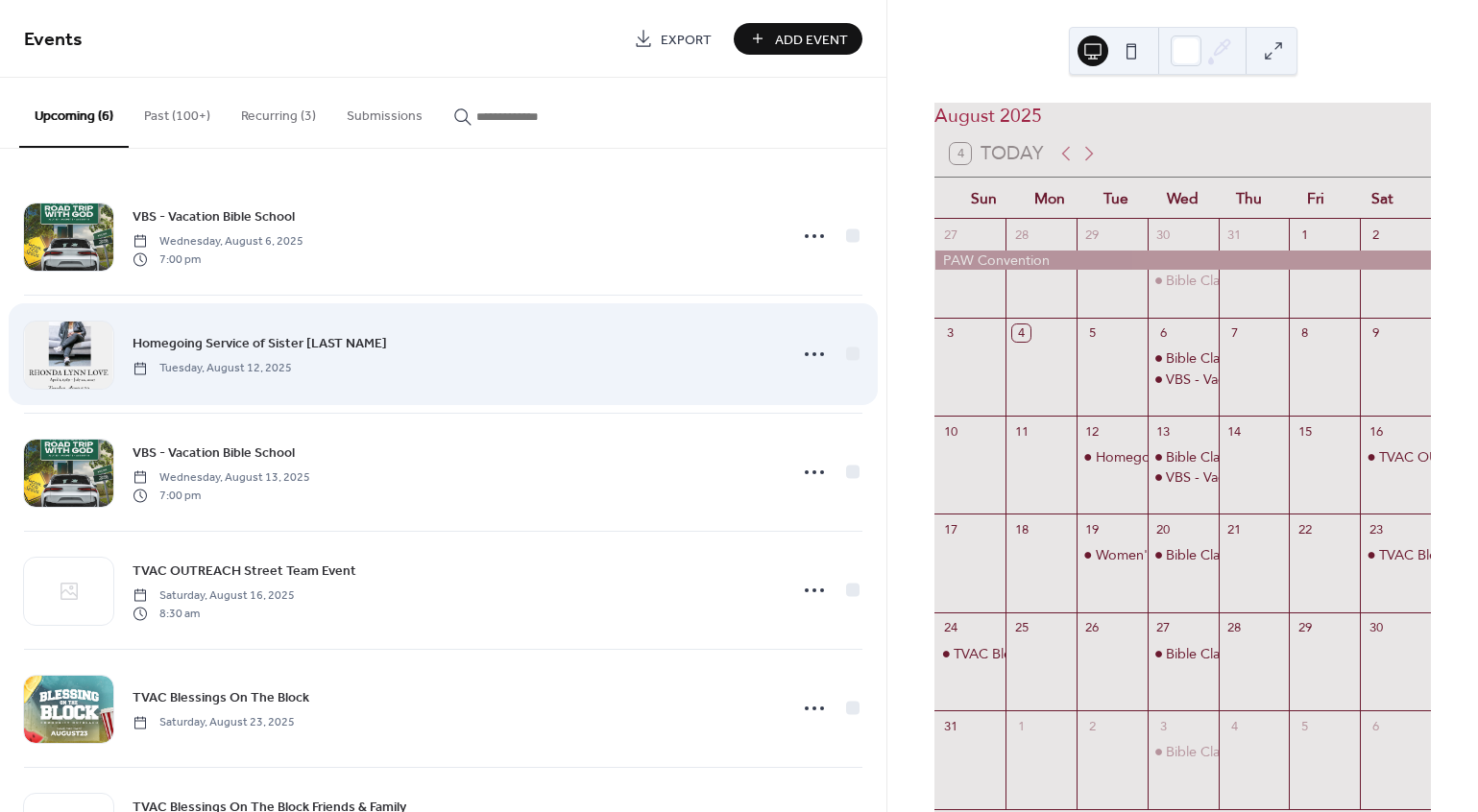 click on "Homegoing Service of Sister [LAST NAME]" at bounding box center [259, 344] 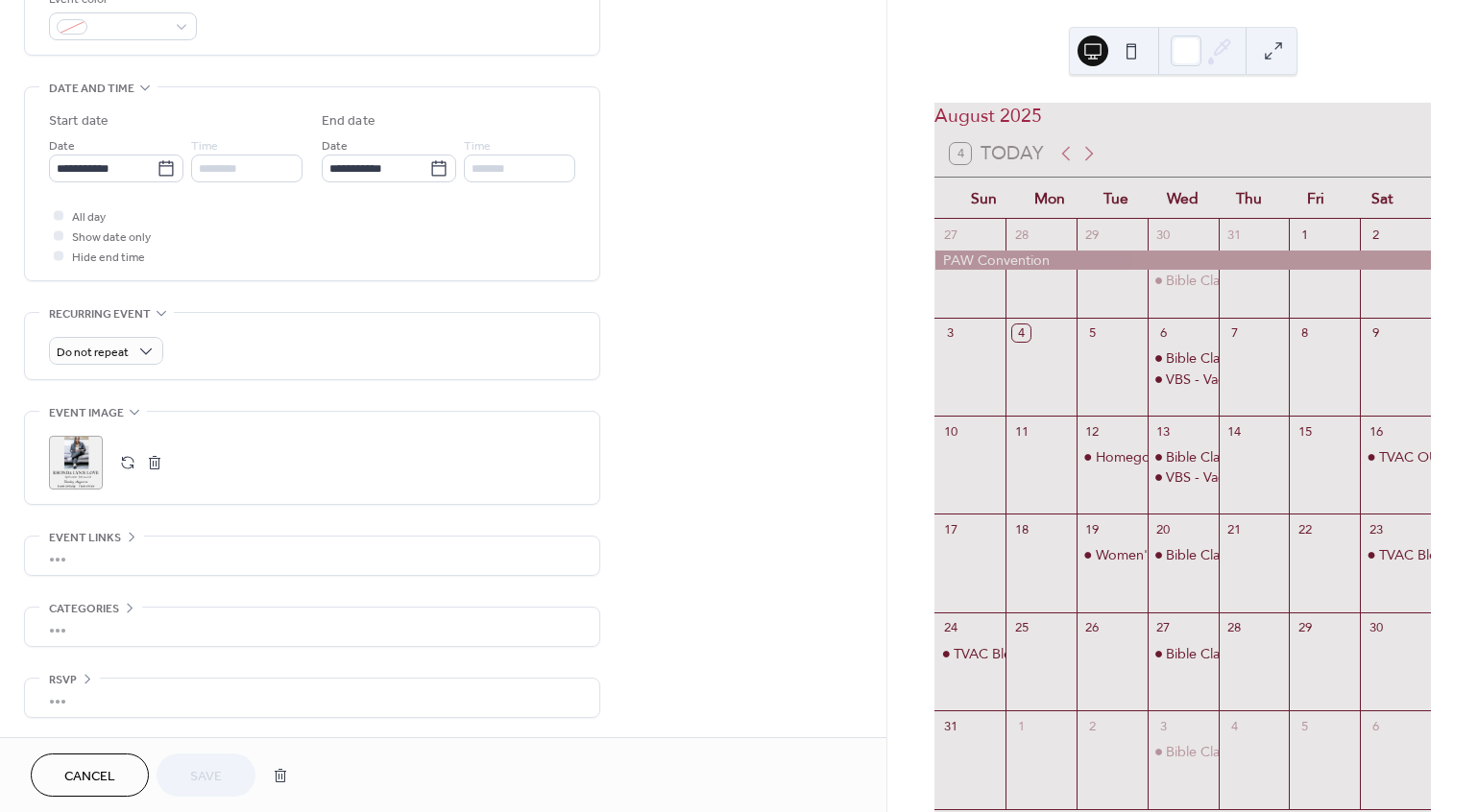 scroll, scrollTop: 526, scrollLeft: 0, axis: vertical 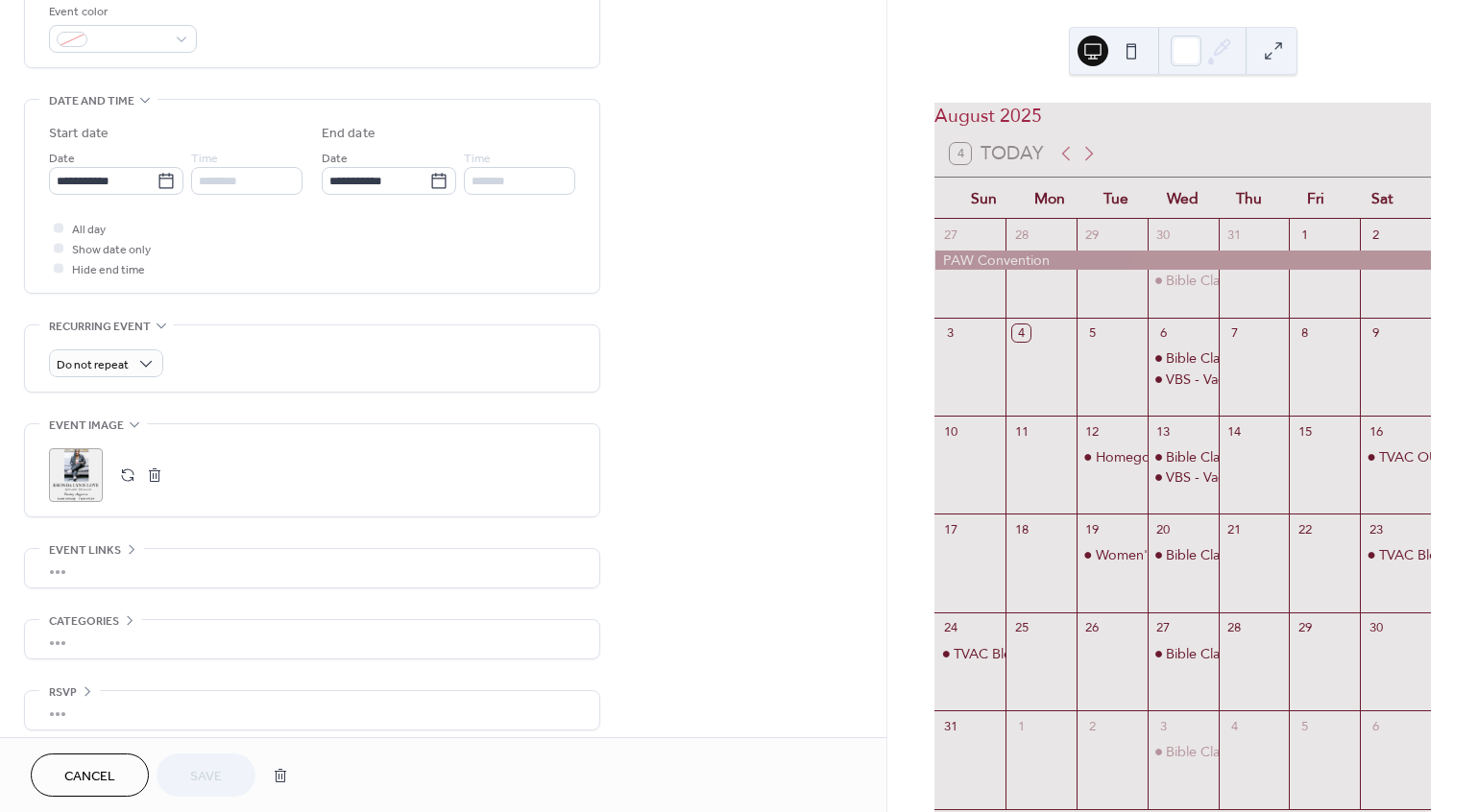 click on "Cancel" at bounding box center (89, 776) 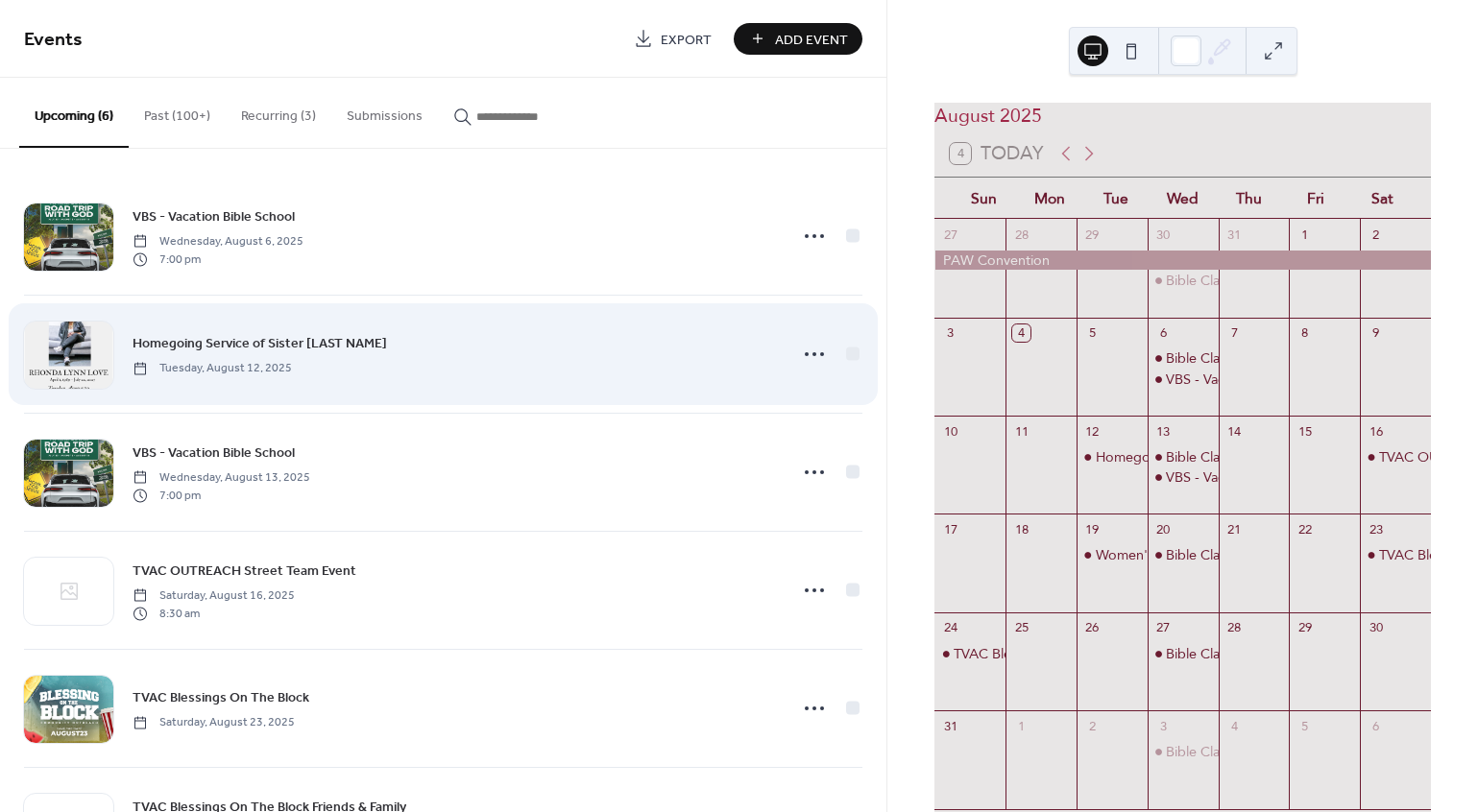 click on "Homegoing Service of Sister [LAST NAME]" at bounding box center (259, 344) 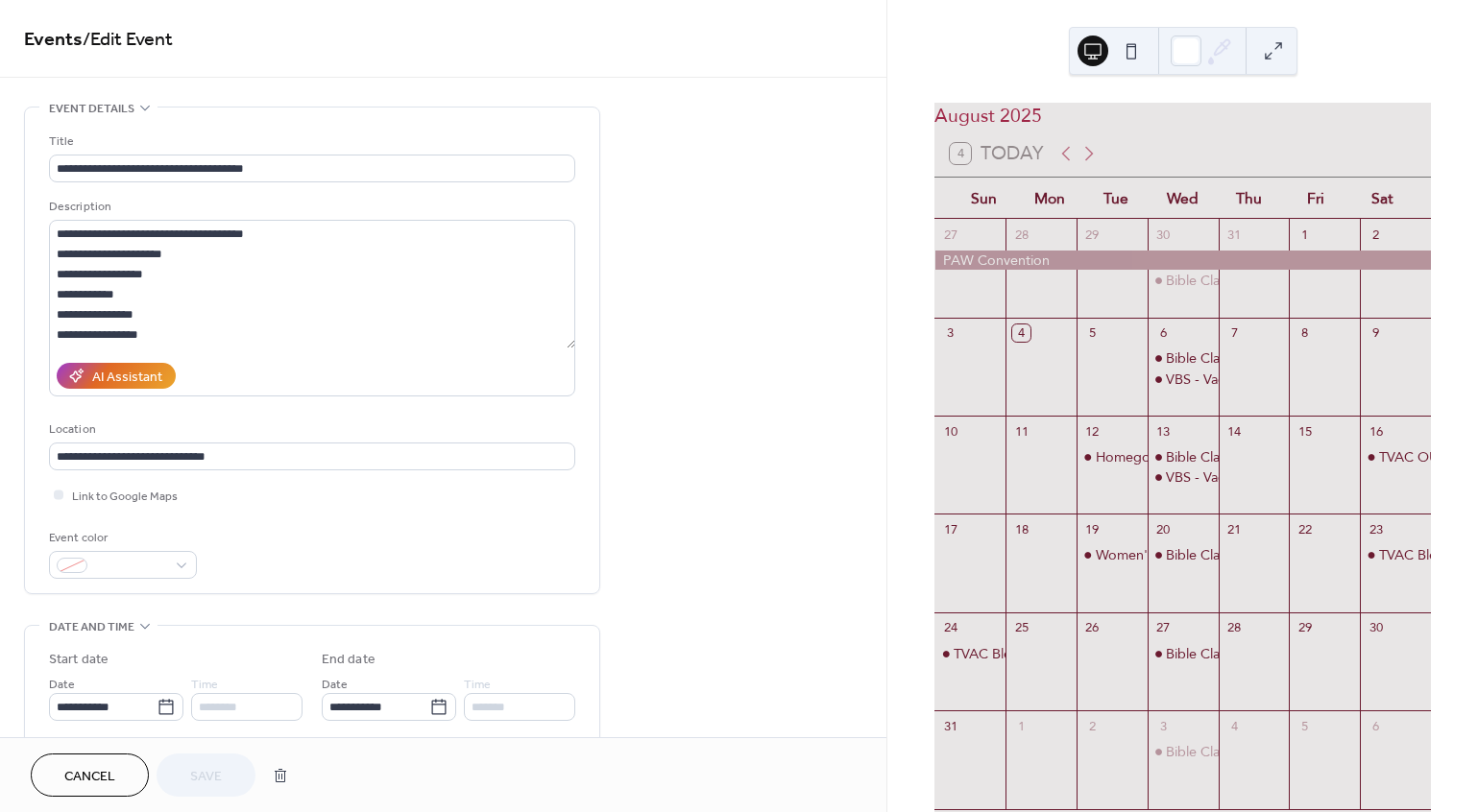 click on "Cancel" at bounding box center [89, 776] 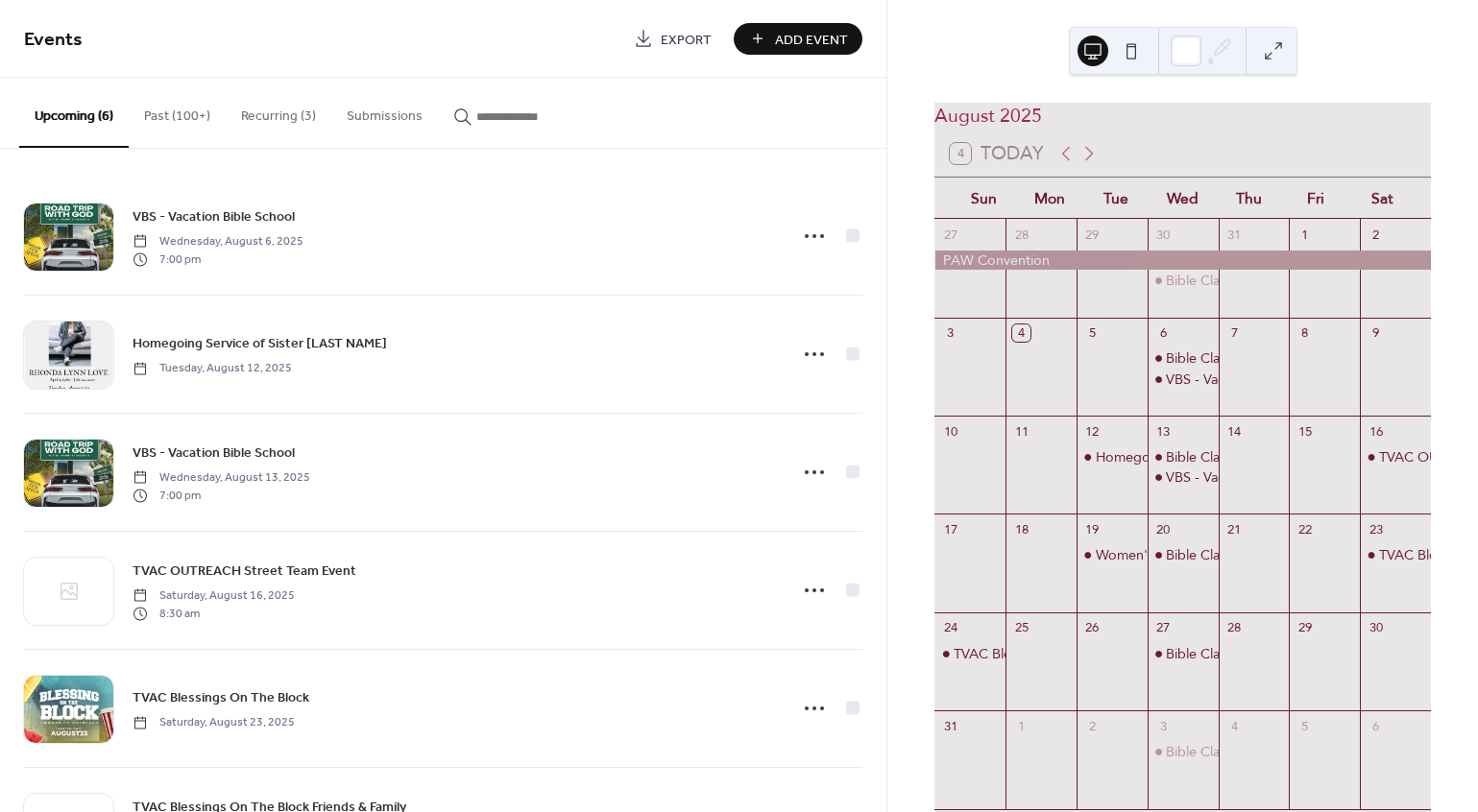 scroll, scrollTop: 55, scrollLeft: 0, axis: vertical 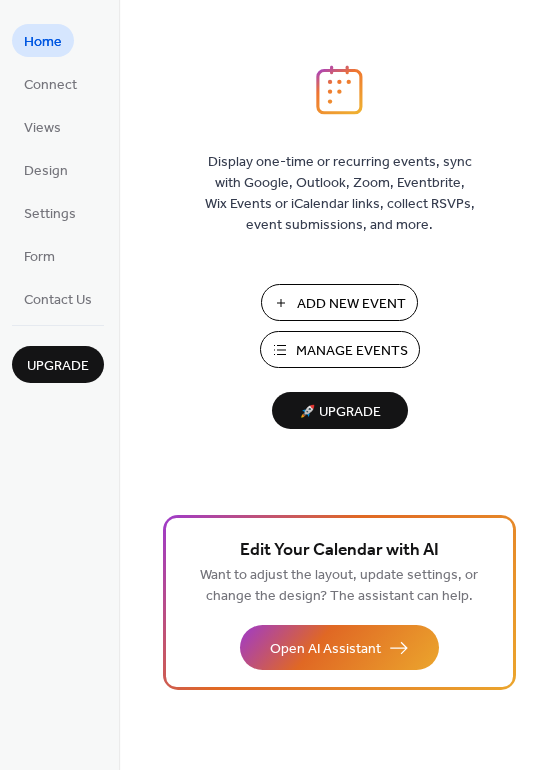 click on "Manage Events" at bounding box center (352, 351) 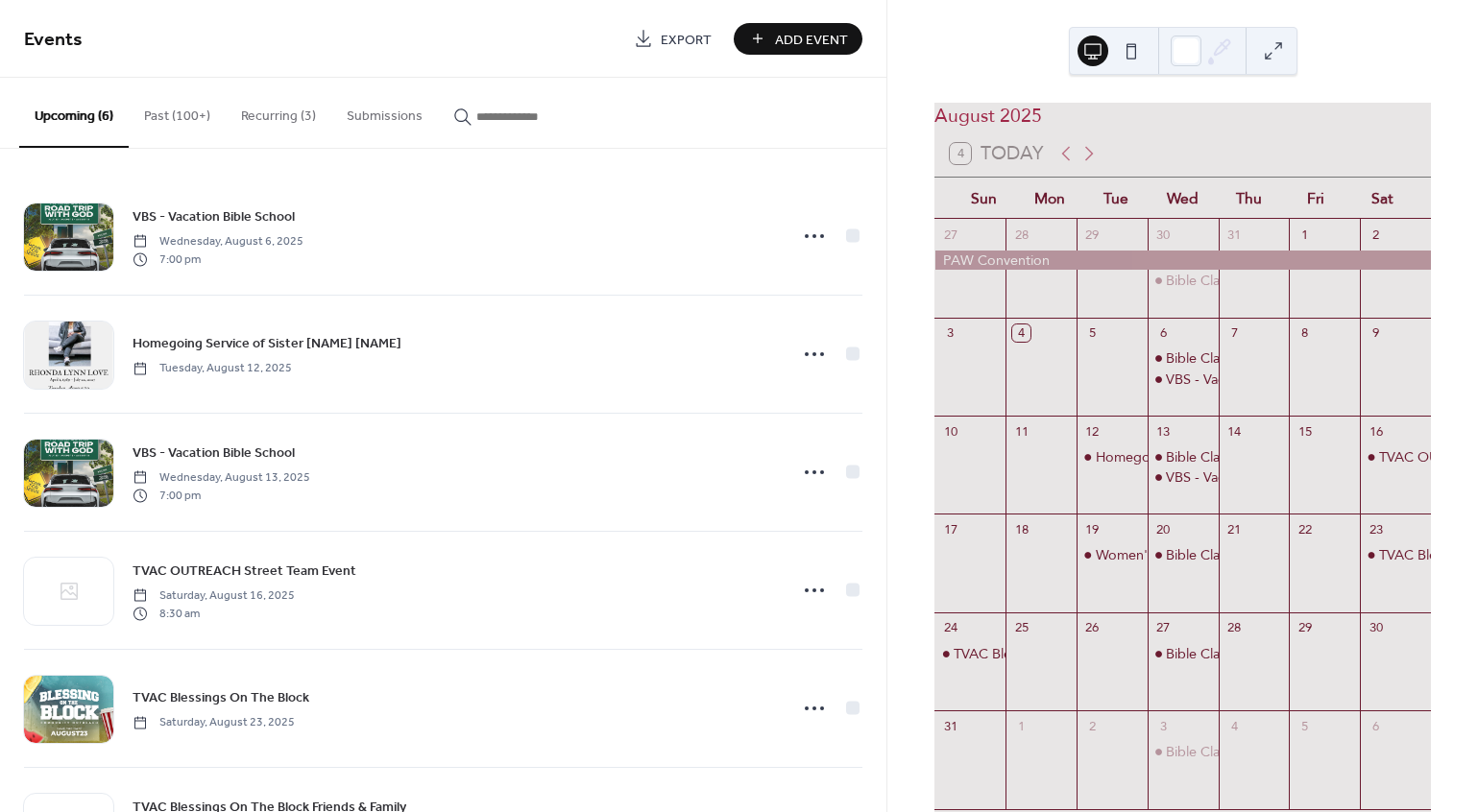 scroll, scrollTop: 0, scrollLeft: 0, axis: both 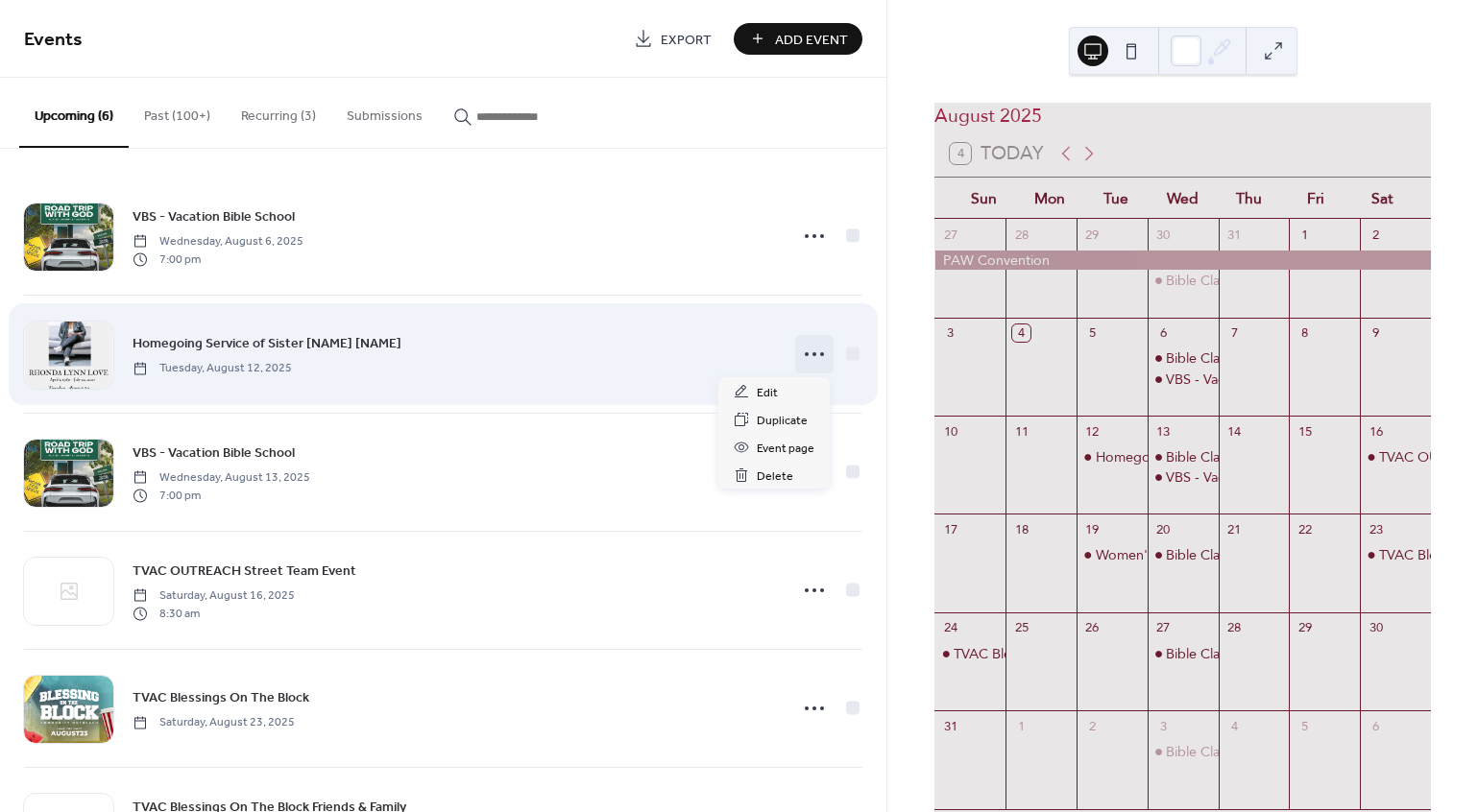 click 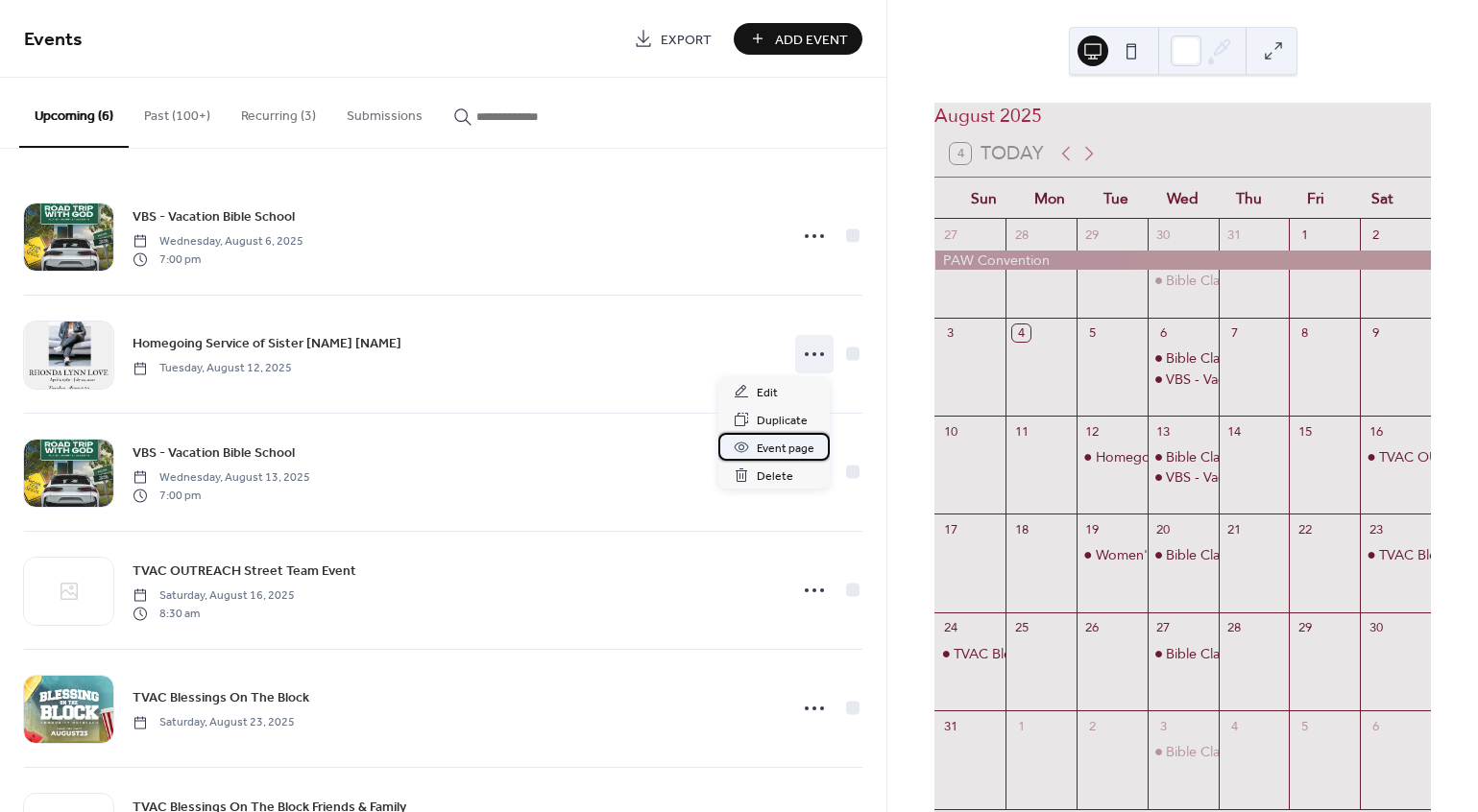 click on "Event page" at bounding box center (786, 448) 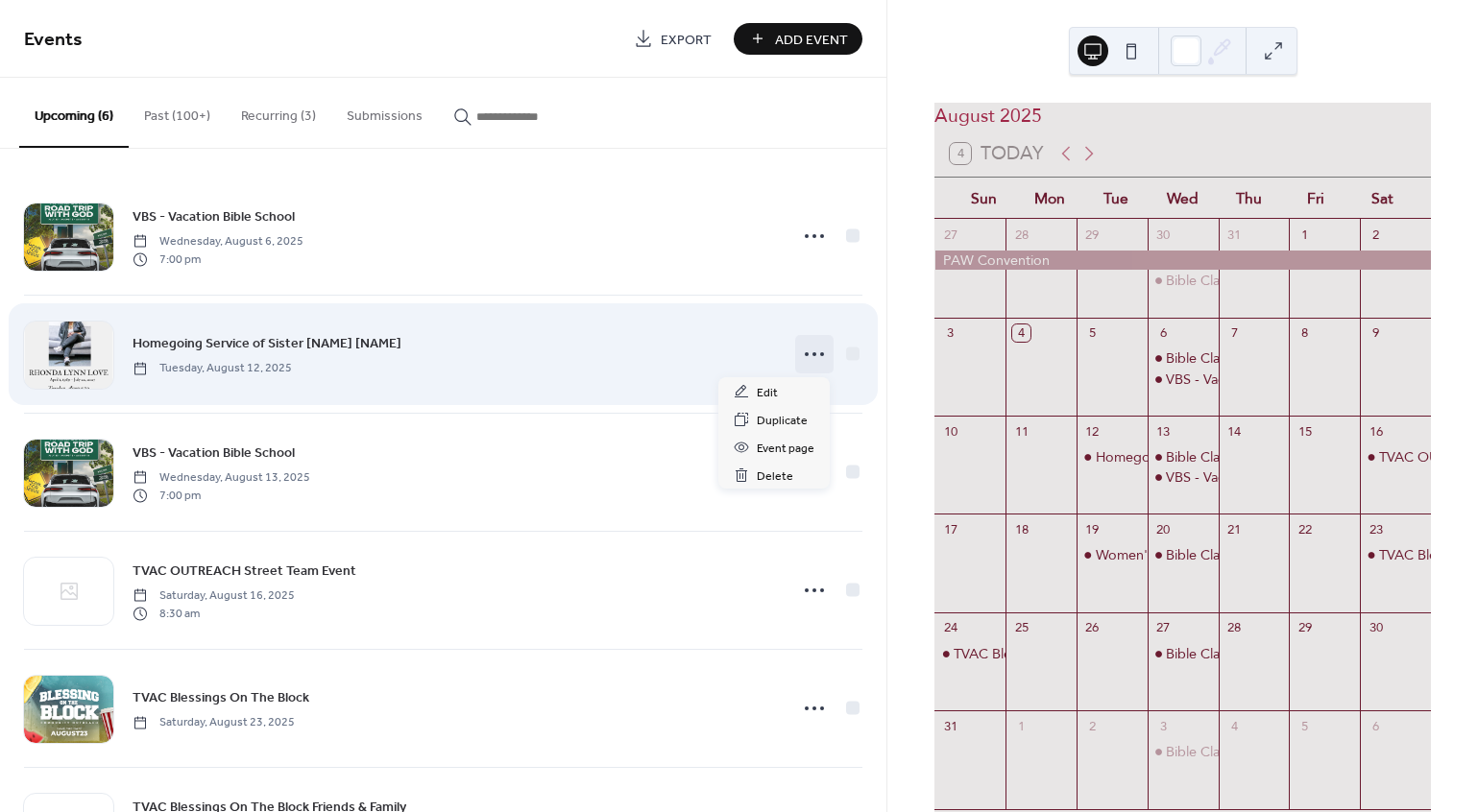 click 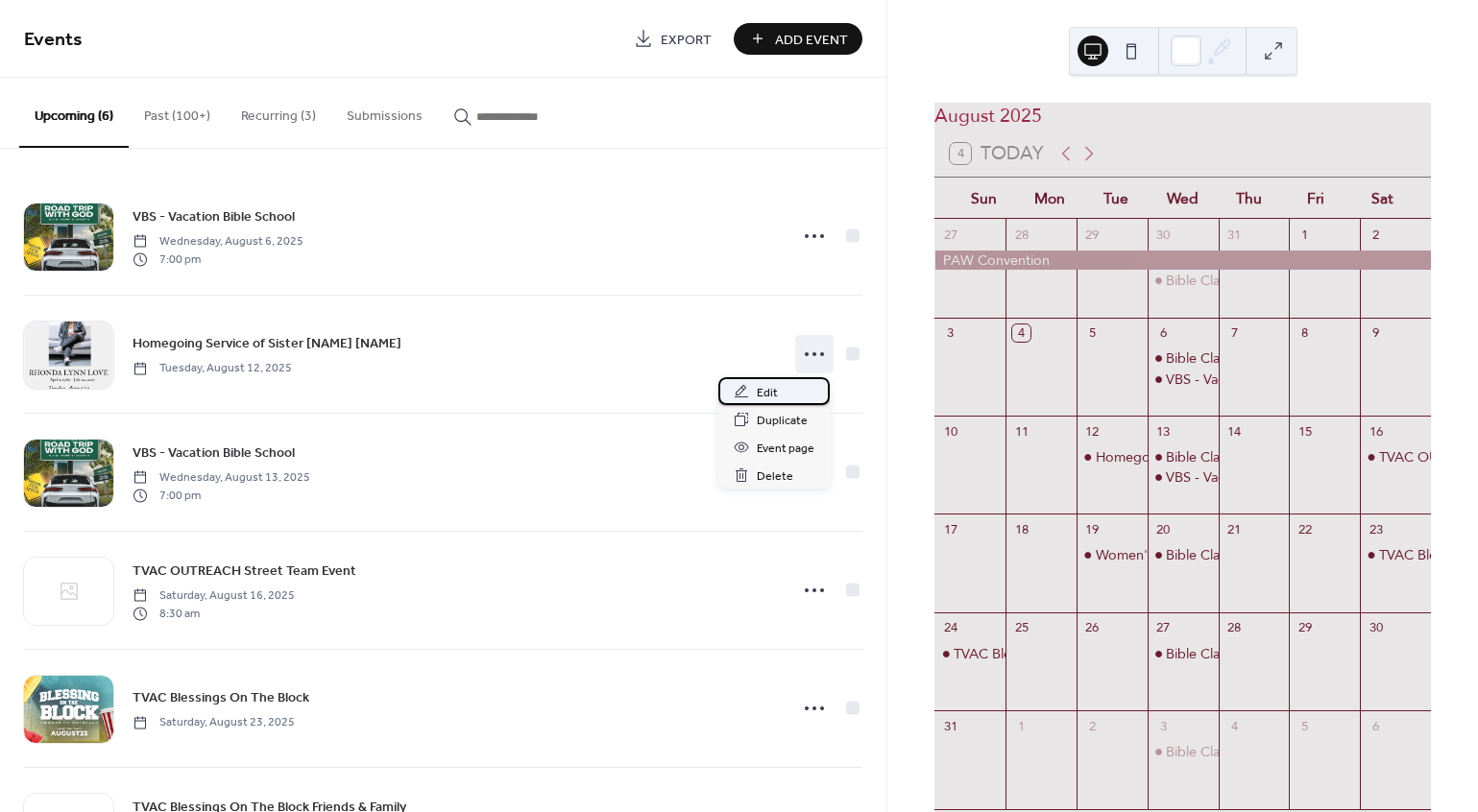 click on "Edit" at bounding box center [767, 393] 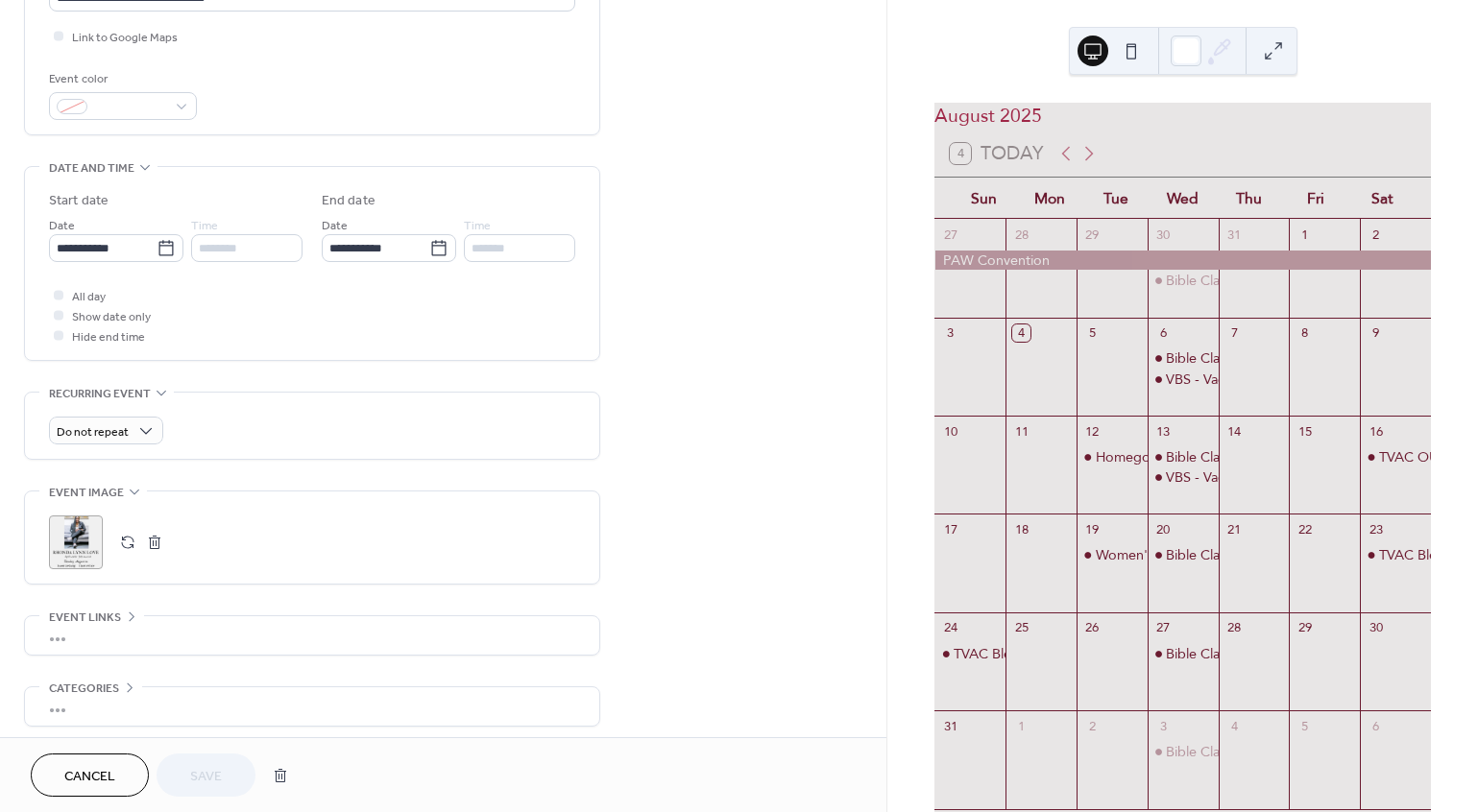 scroll, scrollTop: 460, scrollLeft: 0, axis: vertical 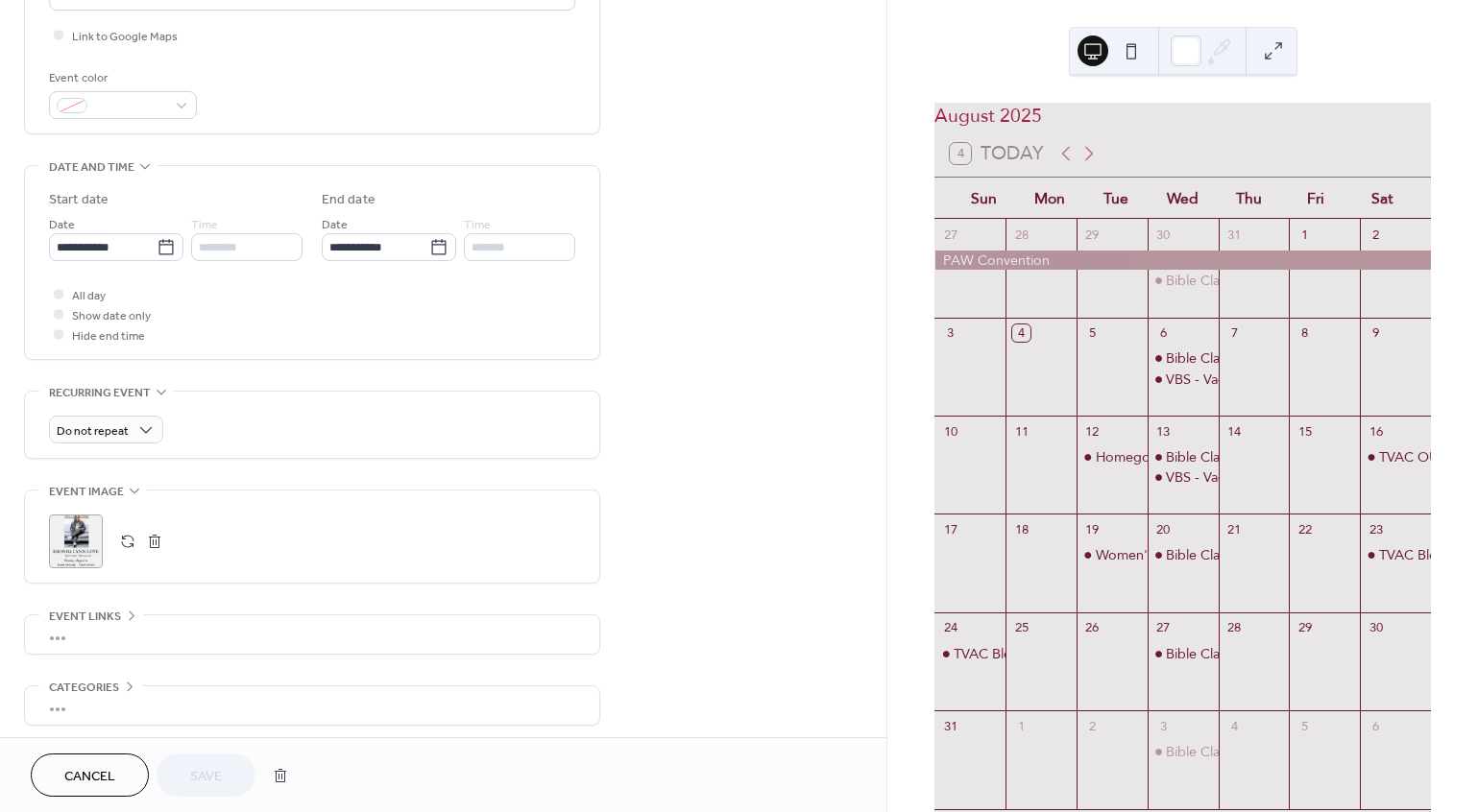 drag, startPoint x: 86, startPoint y: 533, endPoint x: 86, endPoint y: 546, distance: 13 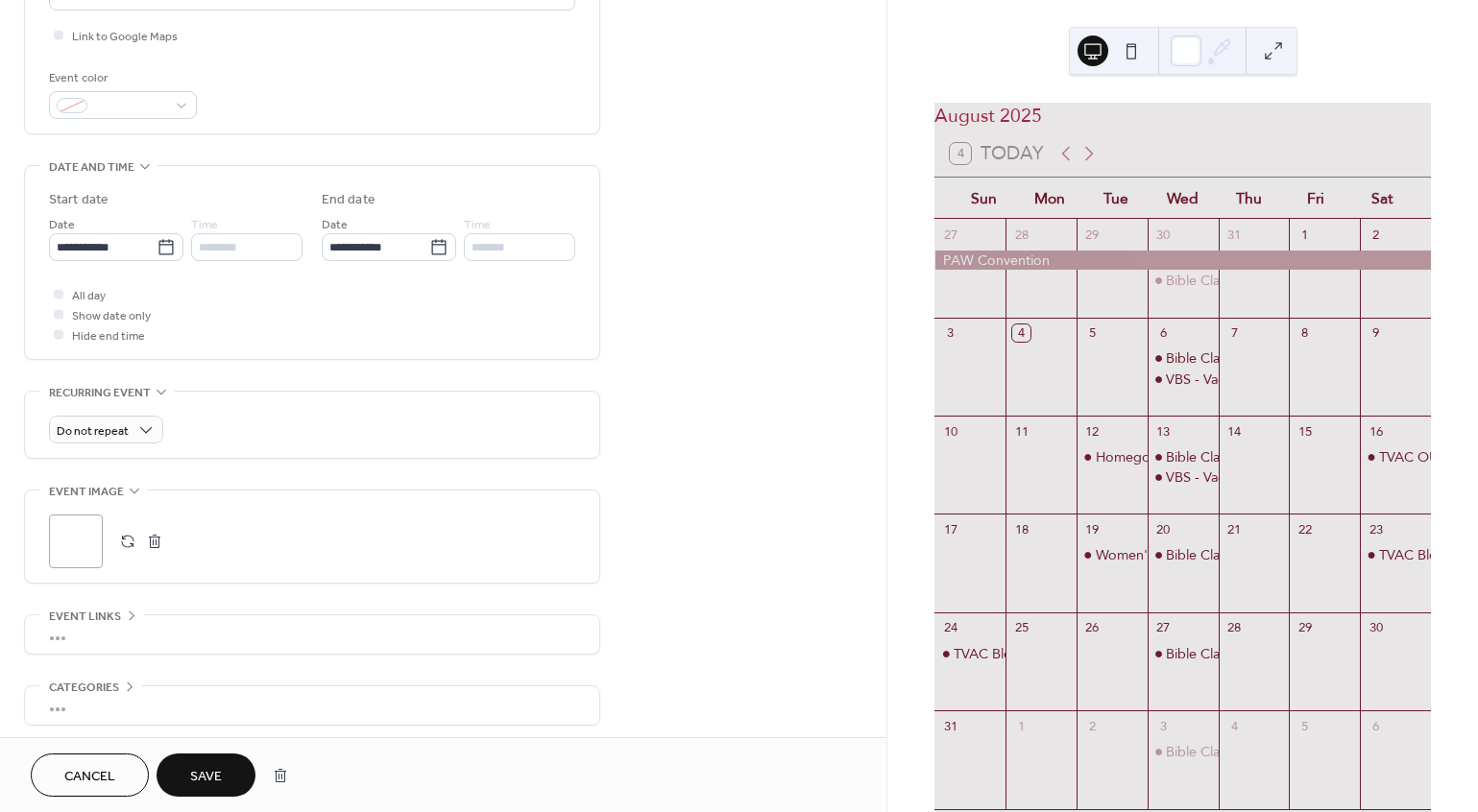 click on "Save" at bounding box center (206, 776) 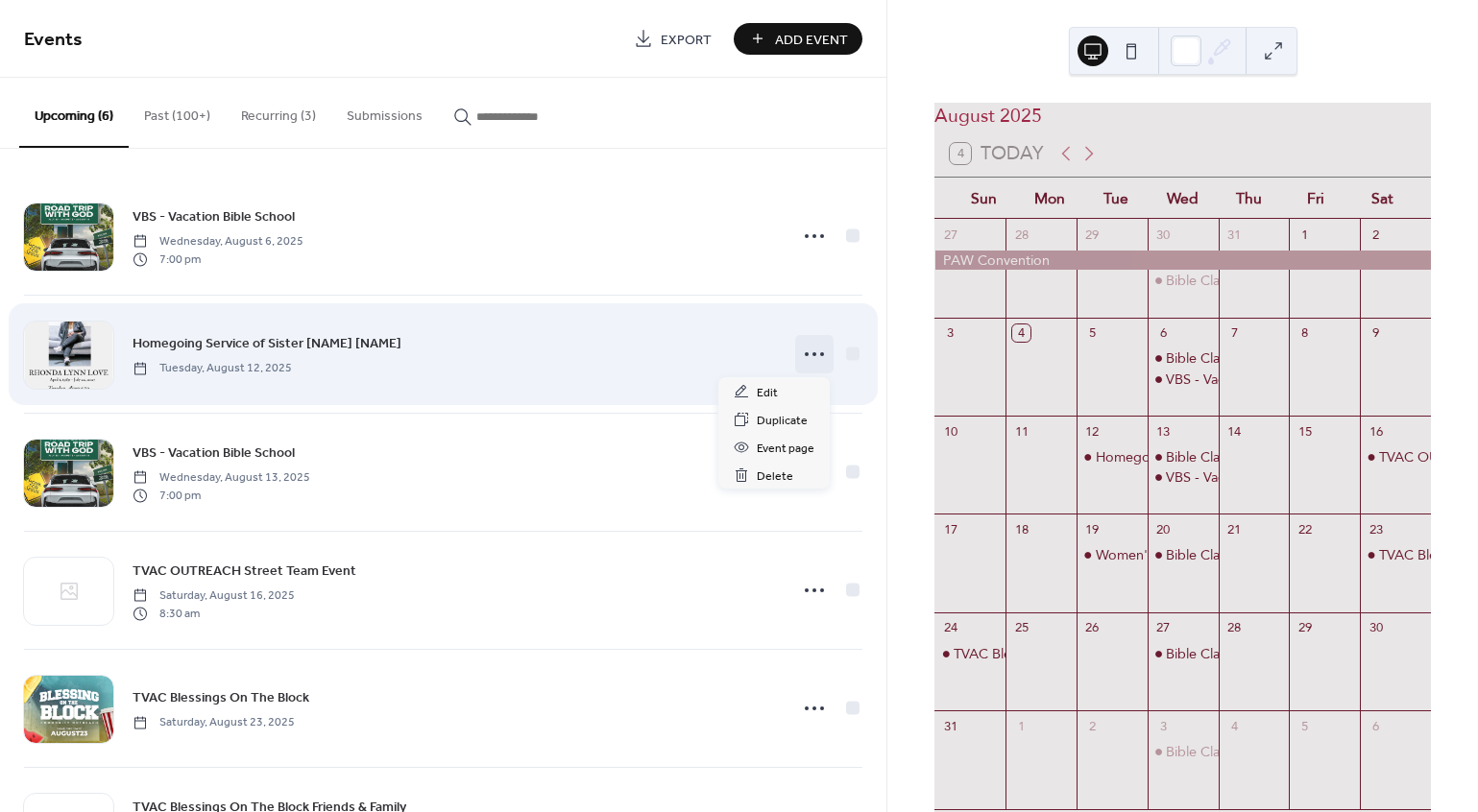 click 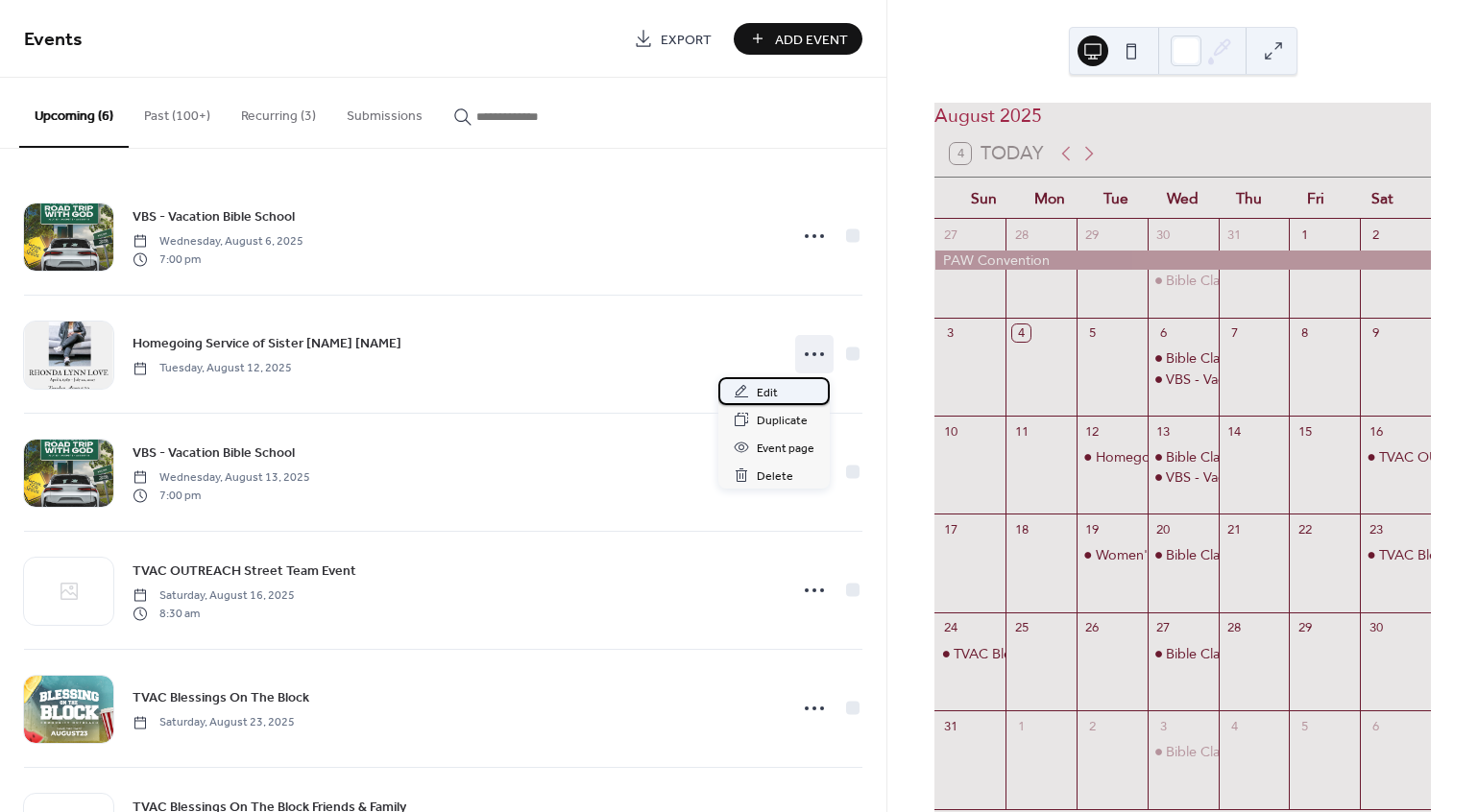 click on "Edit" at bounding box center (767, 393) 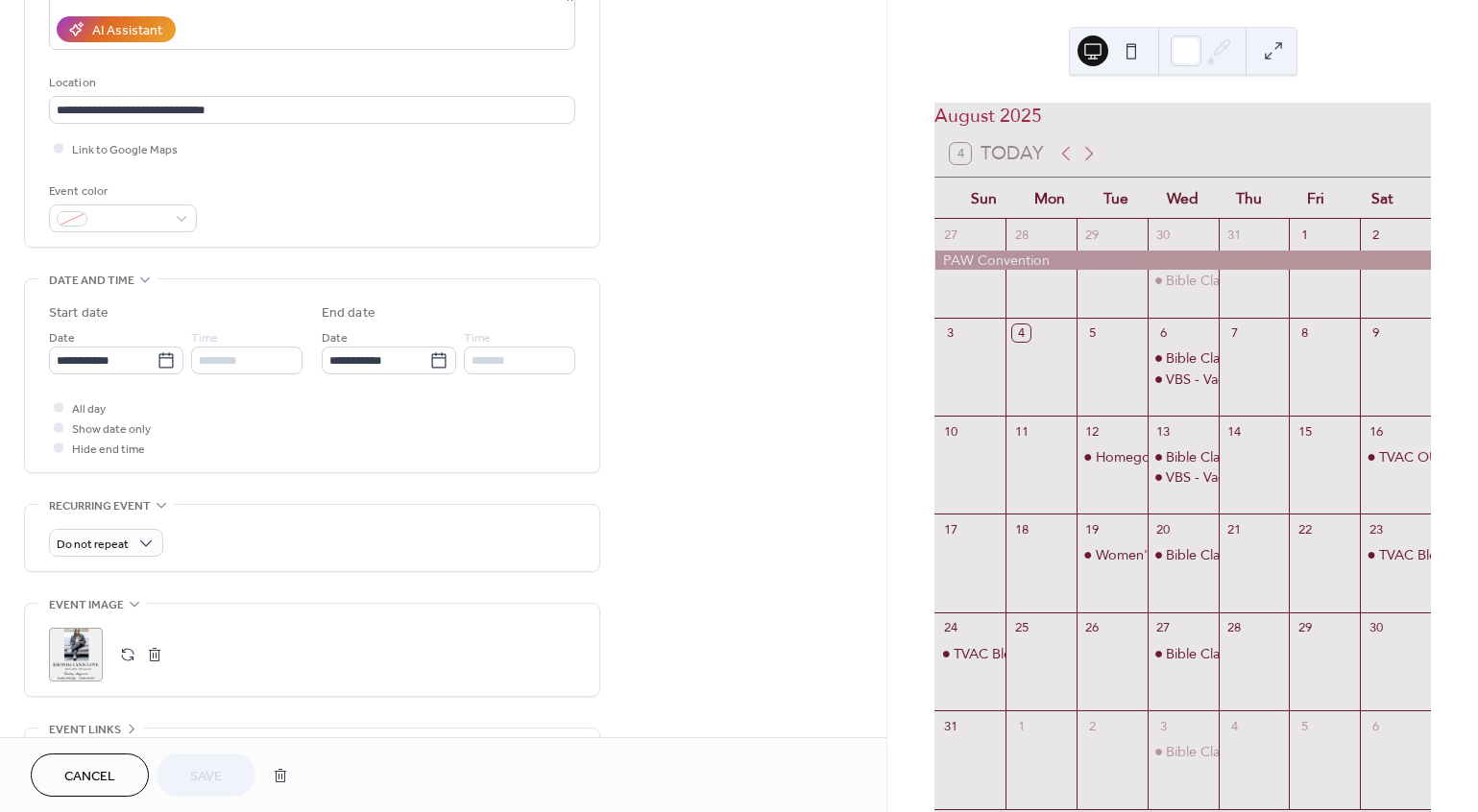 scroll, scrollTop: 358, scrollLeft: 0, axis: vertical 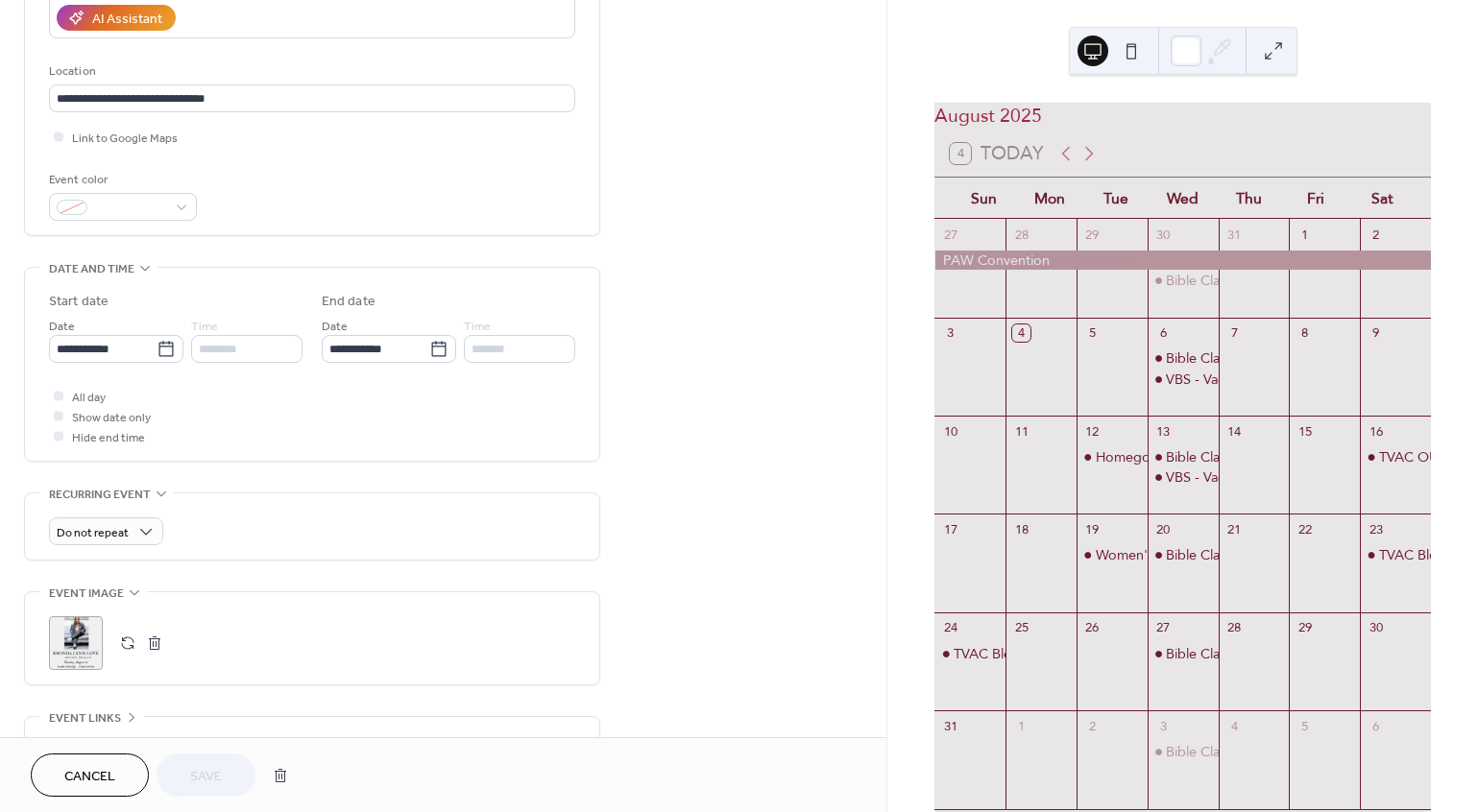 click at bounding box center [155, 643] 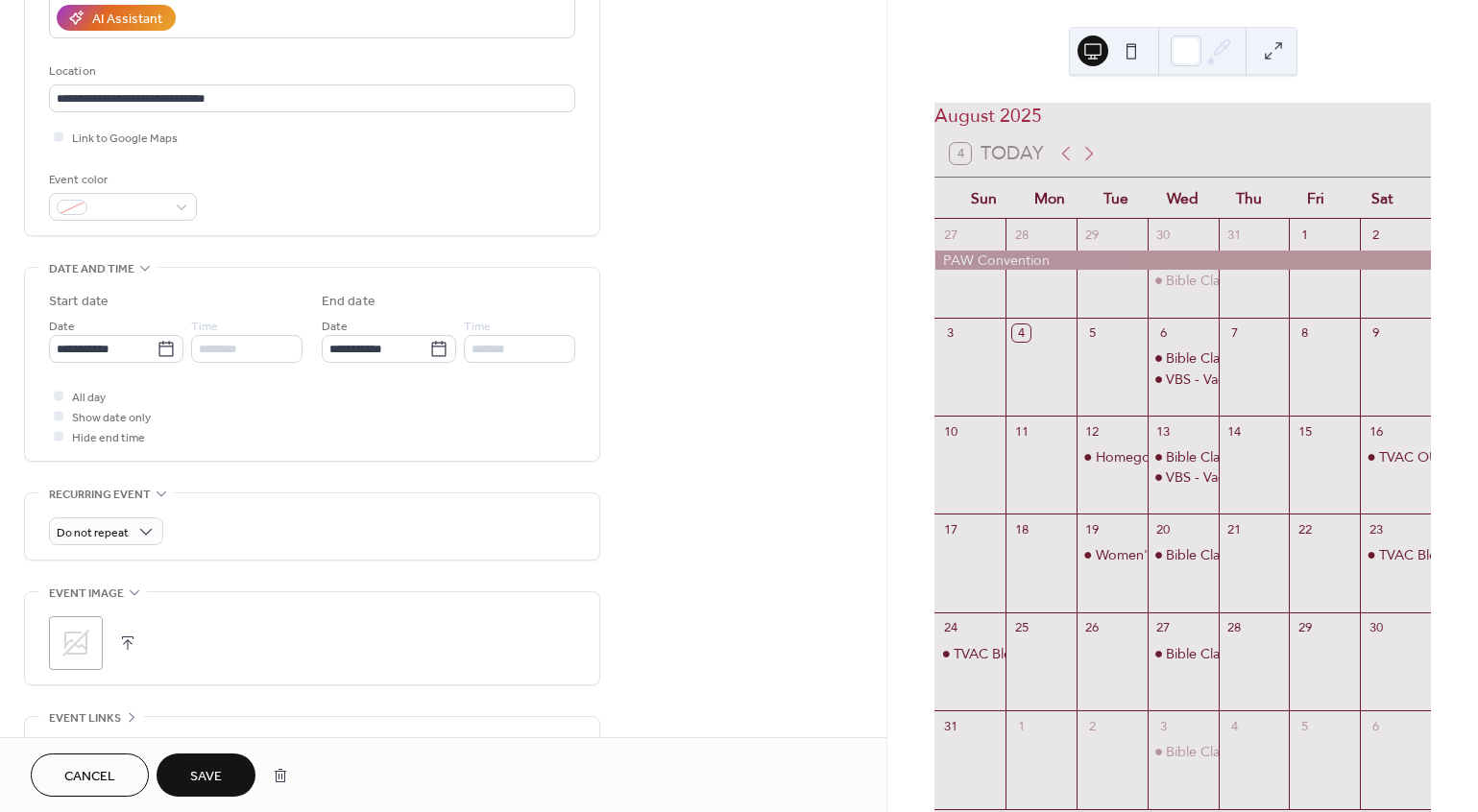 click on "Save" at bounding box center (206, 776) 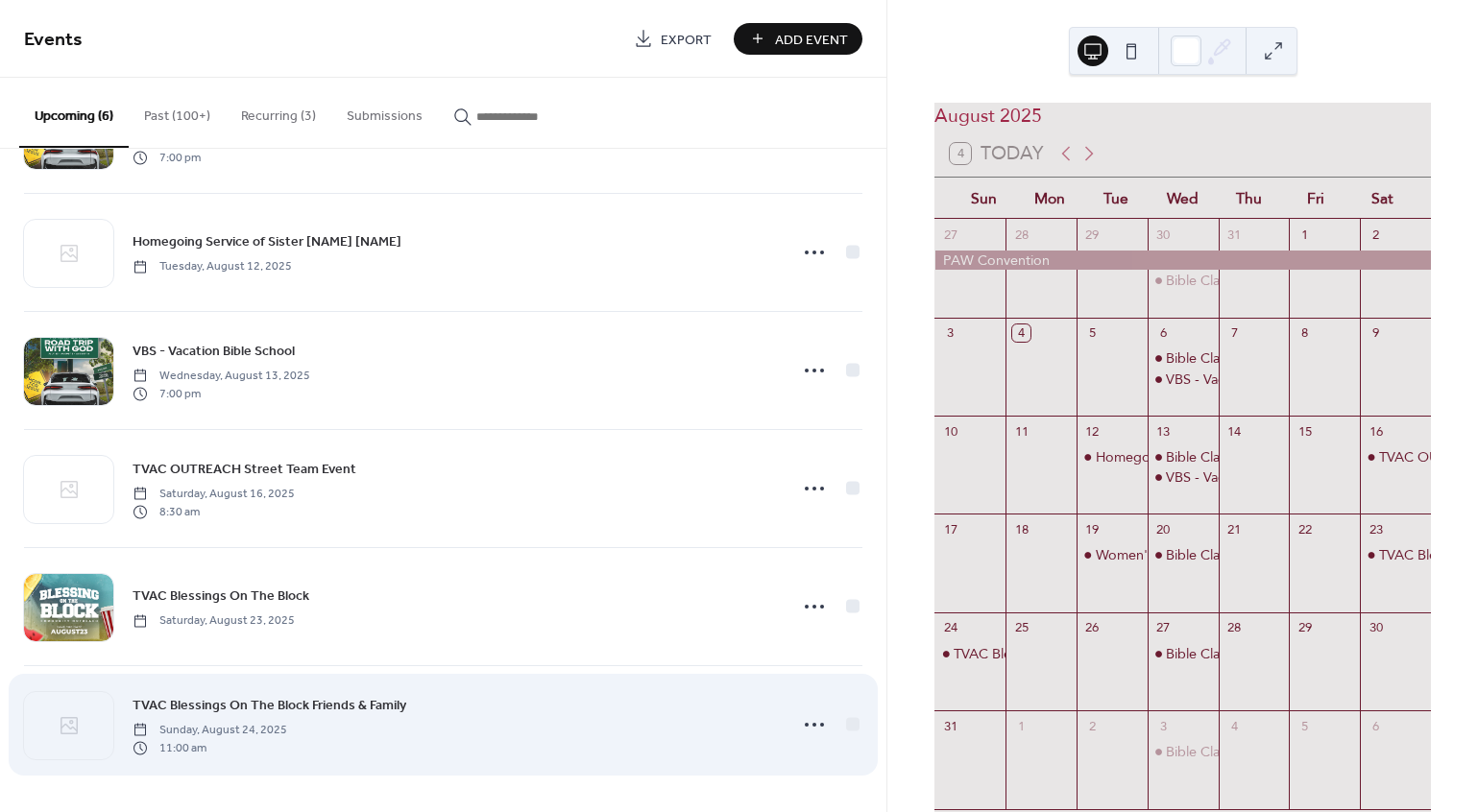 scroll, scrollTop: 0, scrollLeft: 0, axis: both 